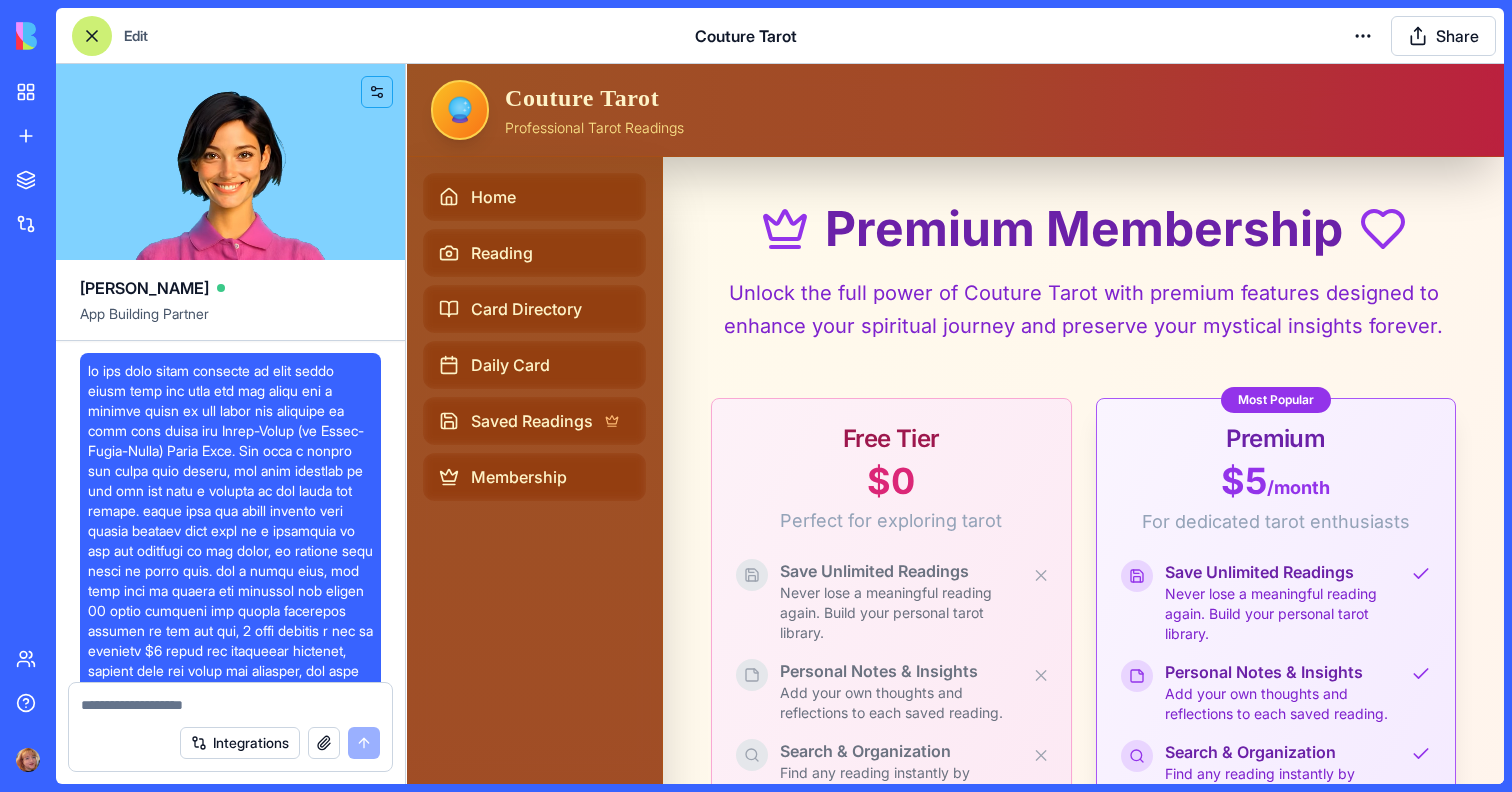 scroll, scrollTop: 0, scrollLeft: 0, axis: both 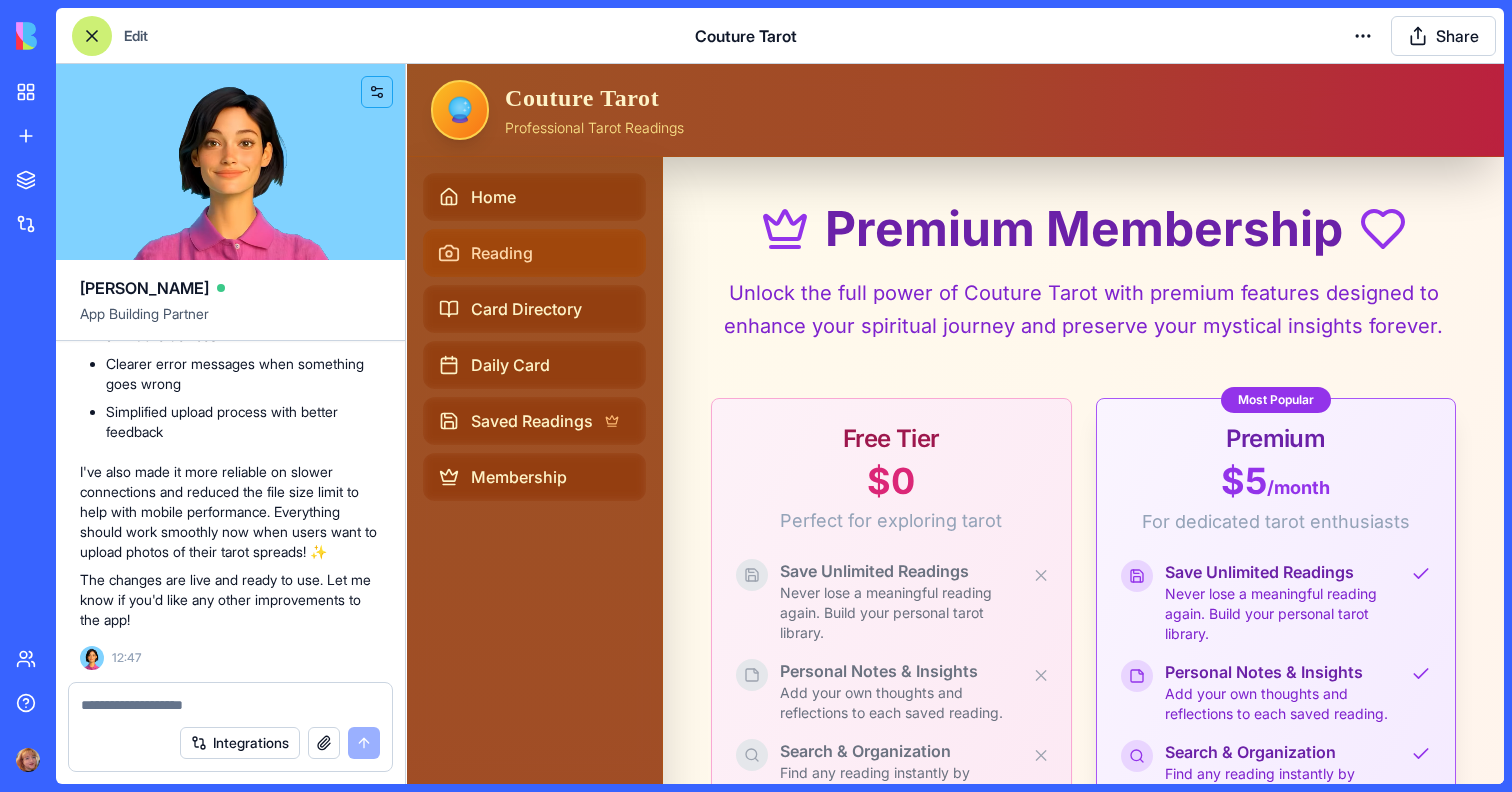 click on "Reading" at bounding box center [534, 253] 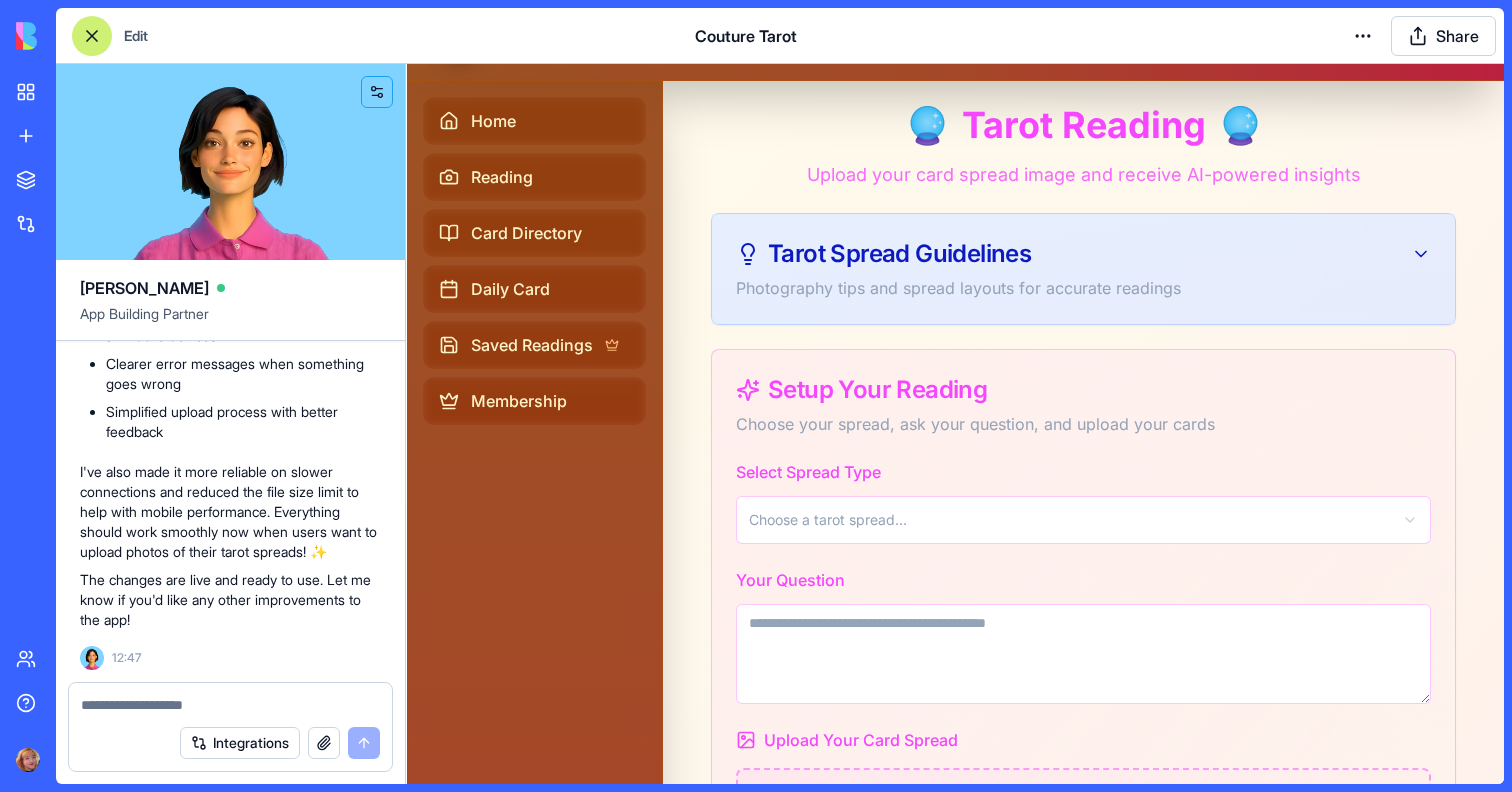 scroll, scrollTop: 74, scrollLeft: 0, axis: vertical 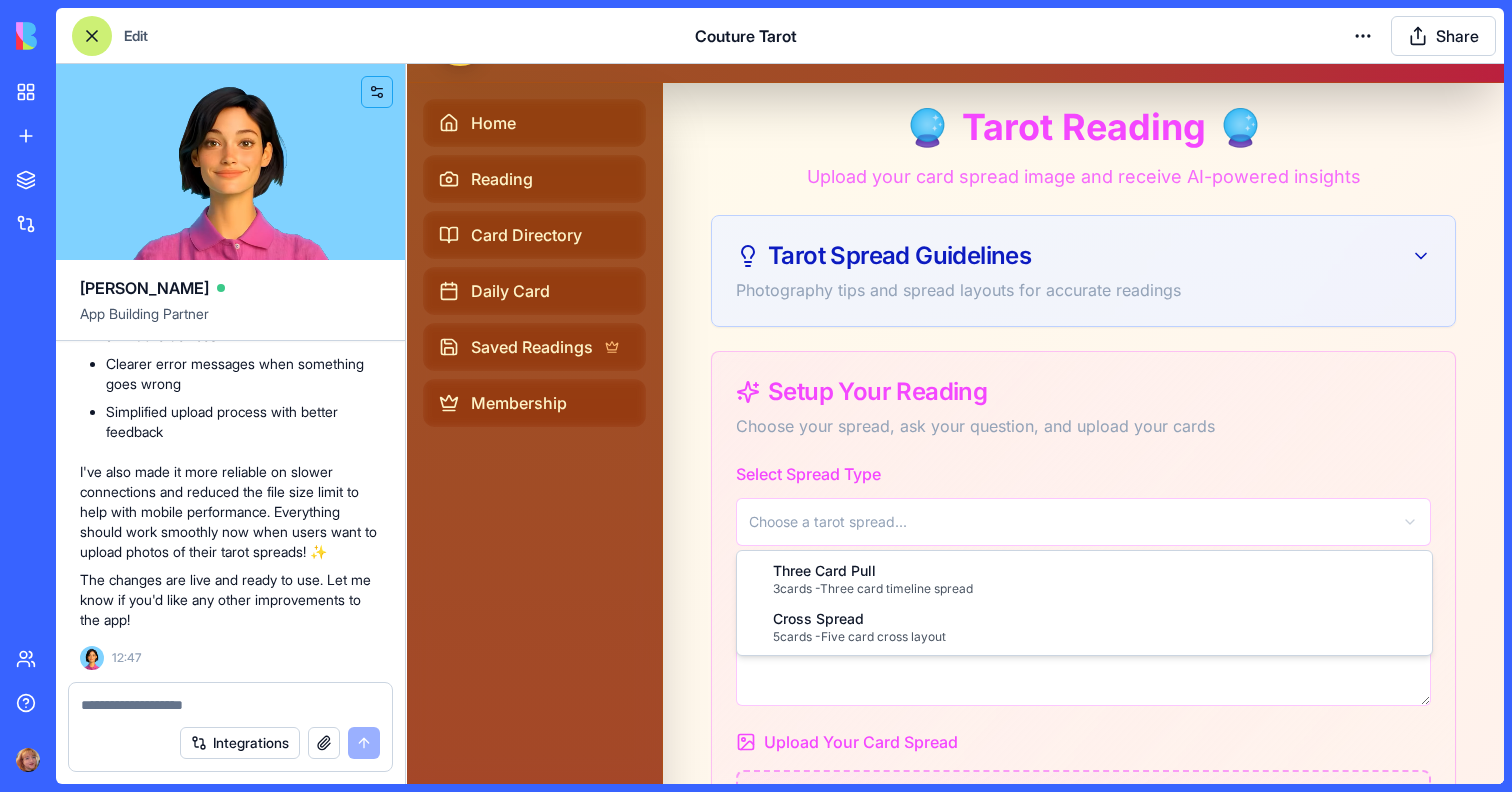 click on "🔮 Couture Tarot Professional Tarot Readings Home Reading Card Directory Daily Card Saved Readings Membership 🔮 Tarot Reading 🔮 Upload your card spread image and receive AI-powered insights Tarot Spread Guidelines Photography tips and spread layouts for accurate readings Setup Your Reading Choose your spread, ask your question, and upload your cards Select Spread Type Choose a tarot spread... Your Question Upload Your Card Spread 📷🔮📷 Upload a clear photo of your card spread 📸 Upload Tips: • Ensure cards are clearly visible and well-lit • Works with all tarot decks ([PERSON_NAME], Thoth, Oracle, etc.) • Supports HEIC, JPG, PNG, and more • Maximum file size: 50MB Upload Image 📱 How to get the best results:  Take a clear, well-lit photo of your cards arranged in the selected spread. Our AI recognizes all types of tarot and oracle decks.  © 2024 Couture Tarot. All rights reserved. For professional tarot services, visit   [DOMAIN_NAME]
Three Card Pull 3  cards -  5" at bounding box center [955, 712] 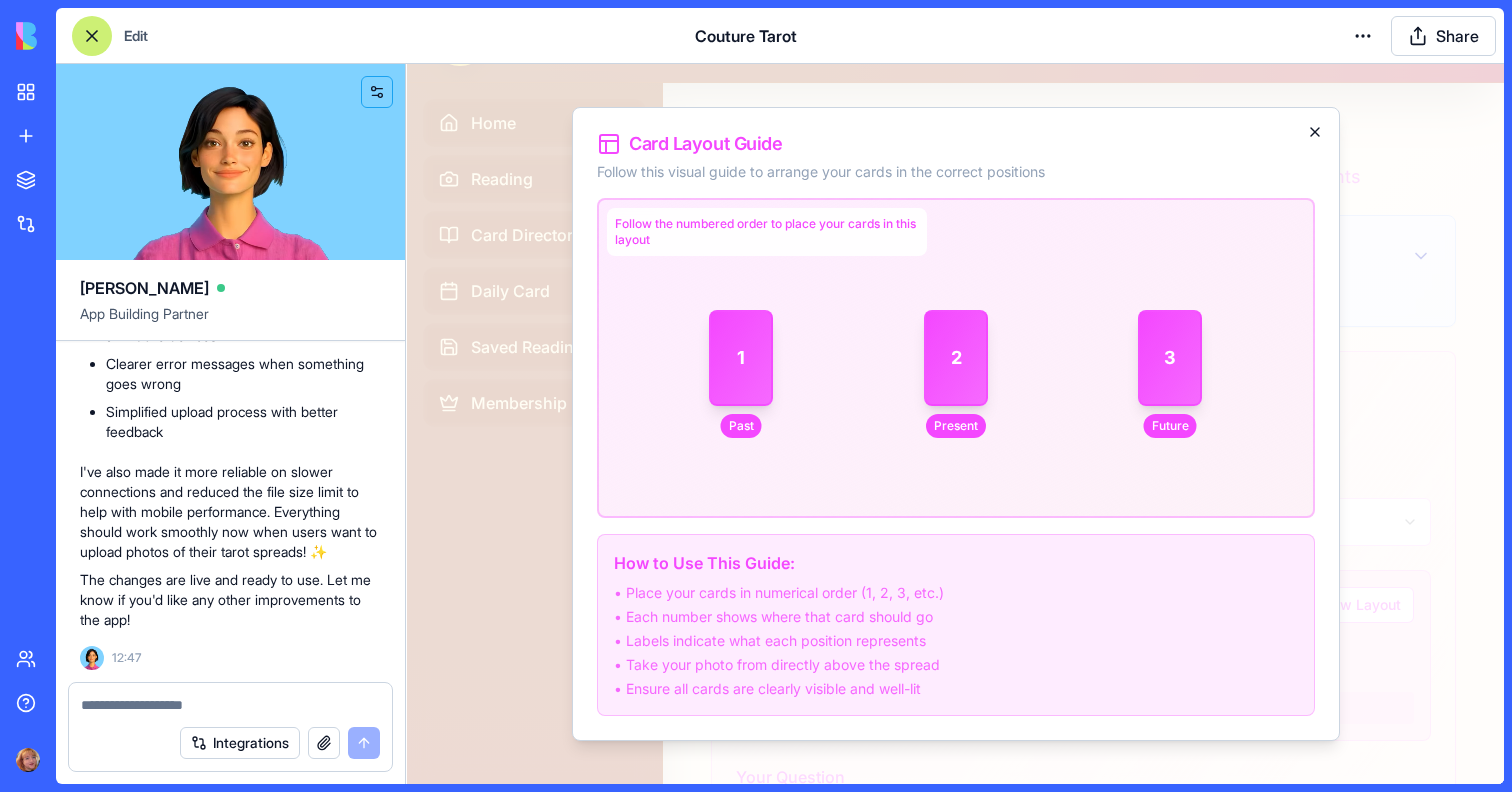 click 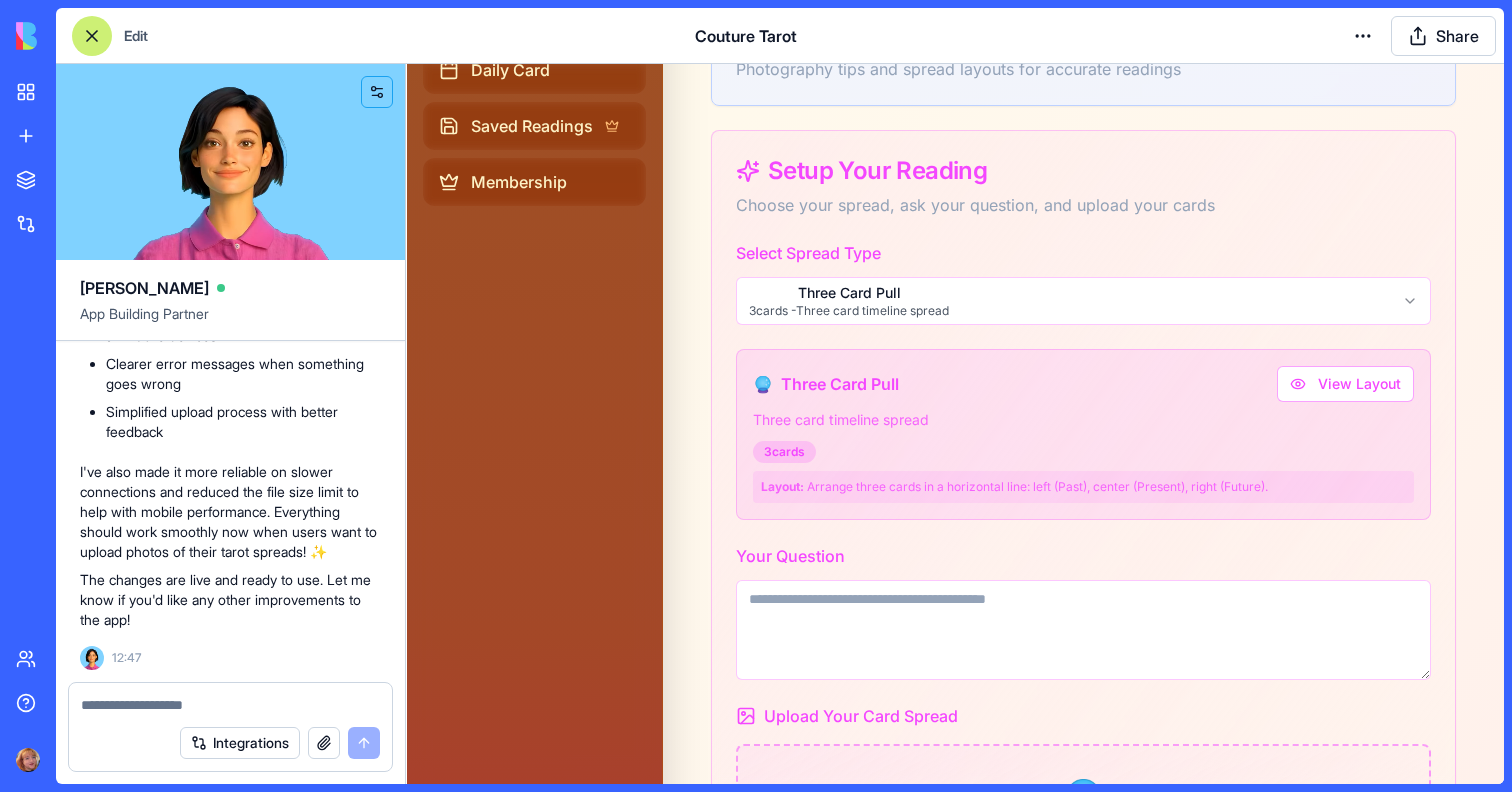 scroll, scrollTop: 308, scrollLeft: 0, axis: vertical 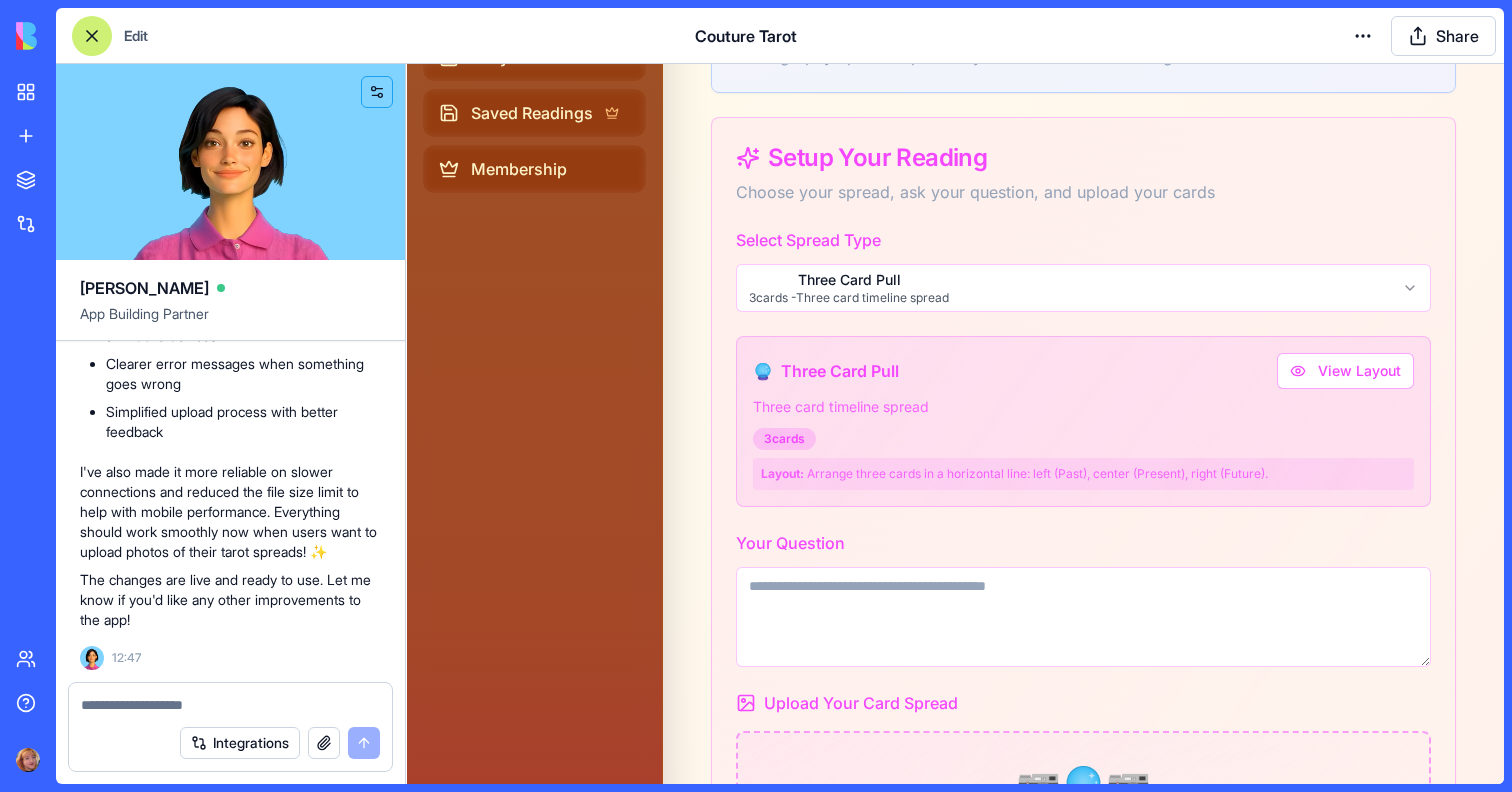 click on "Your Question" at bounding box center (1083, 617) 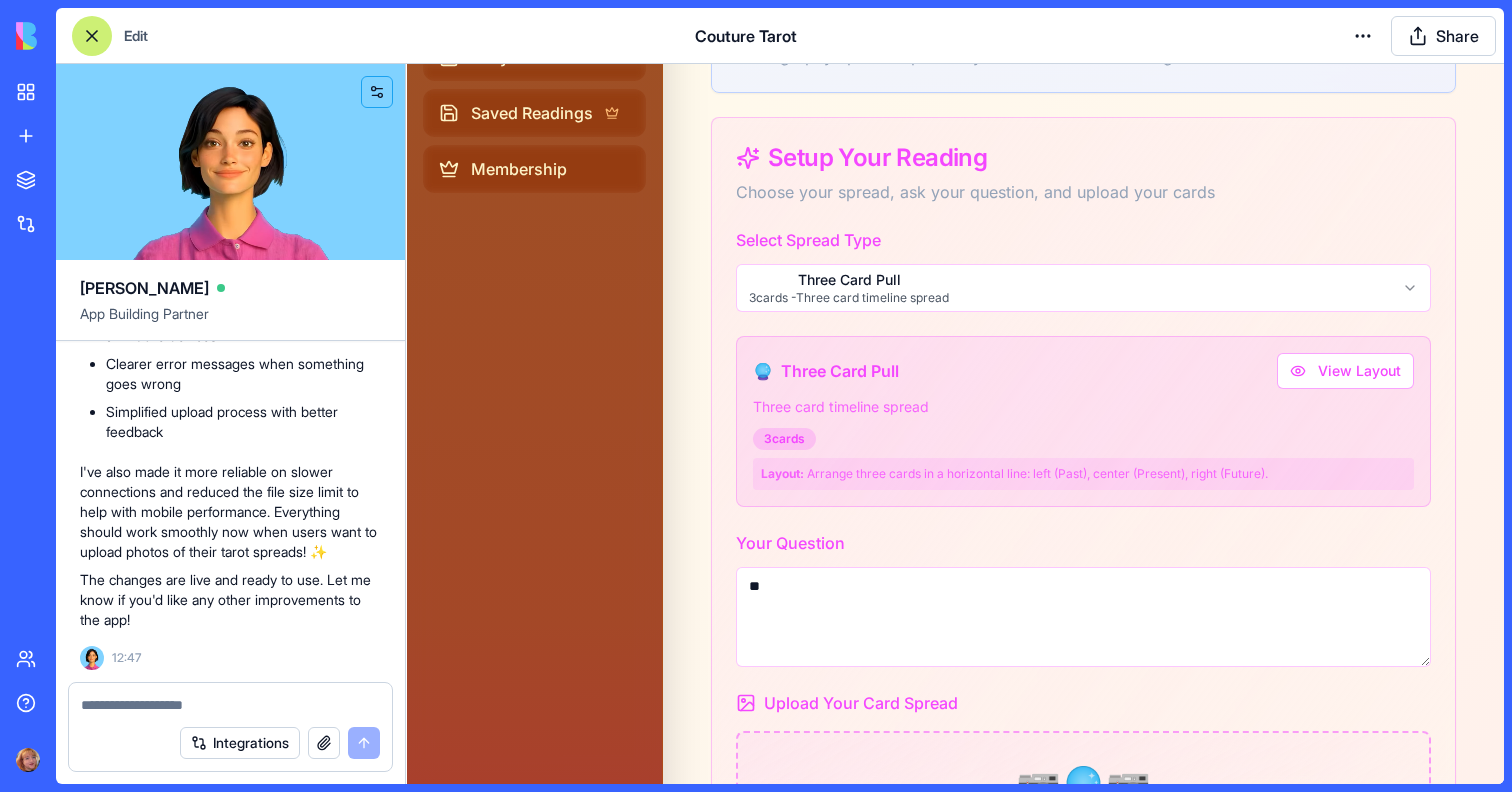 type on "*" 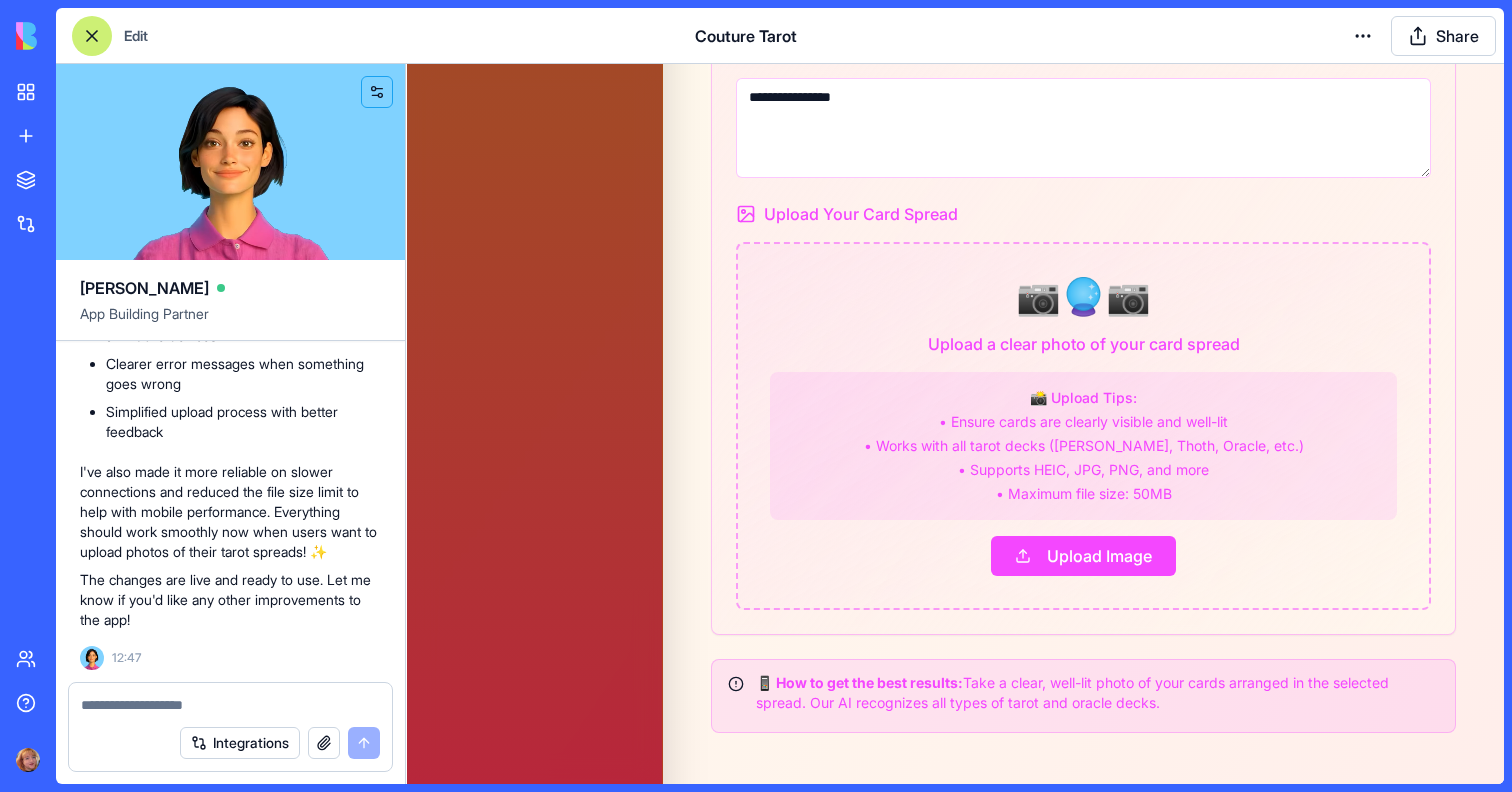 scroll, scrollTop: 918, scrollLeft: 0, axis: vertical 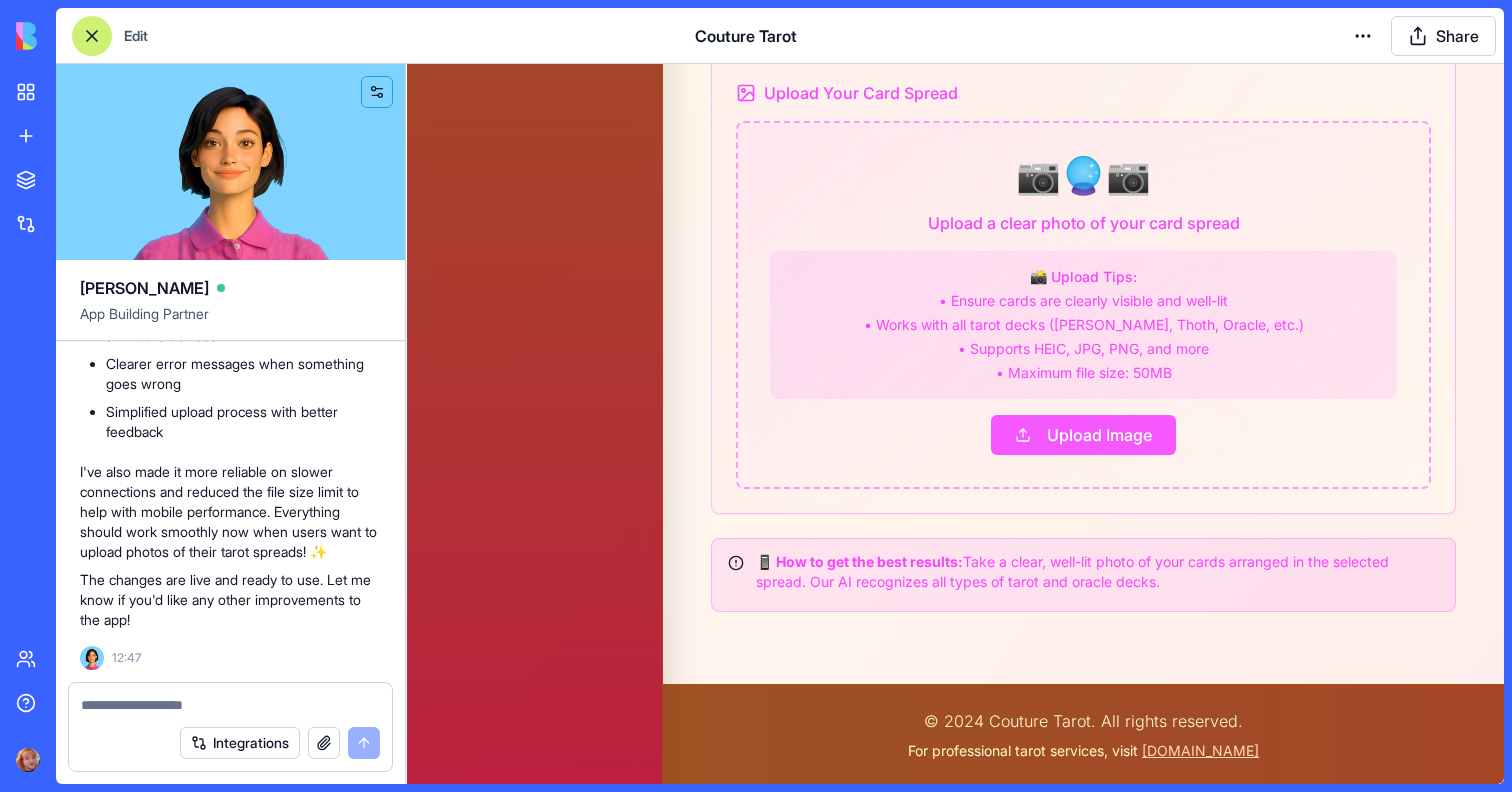 type on "**********" 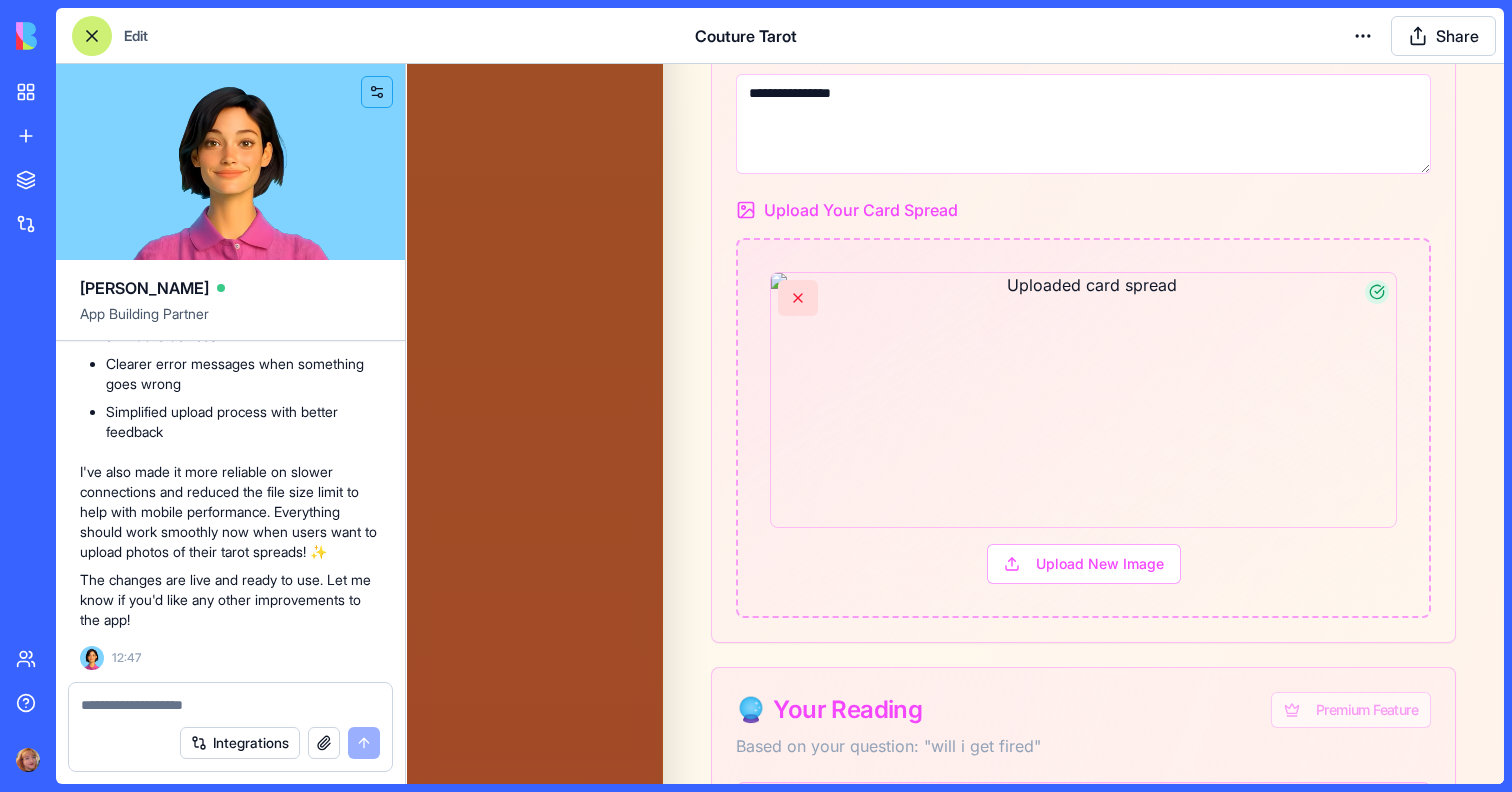 scroll, scrollTop: 798, scrollLeft: 0, axis: vertical 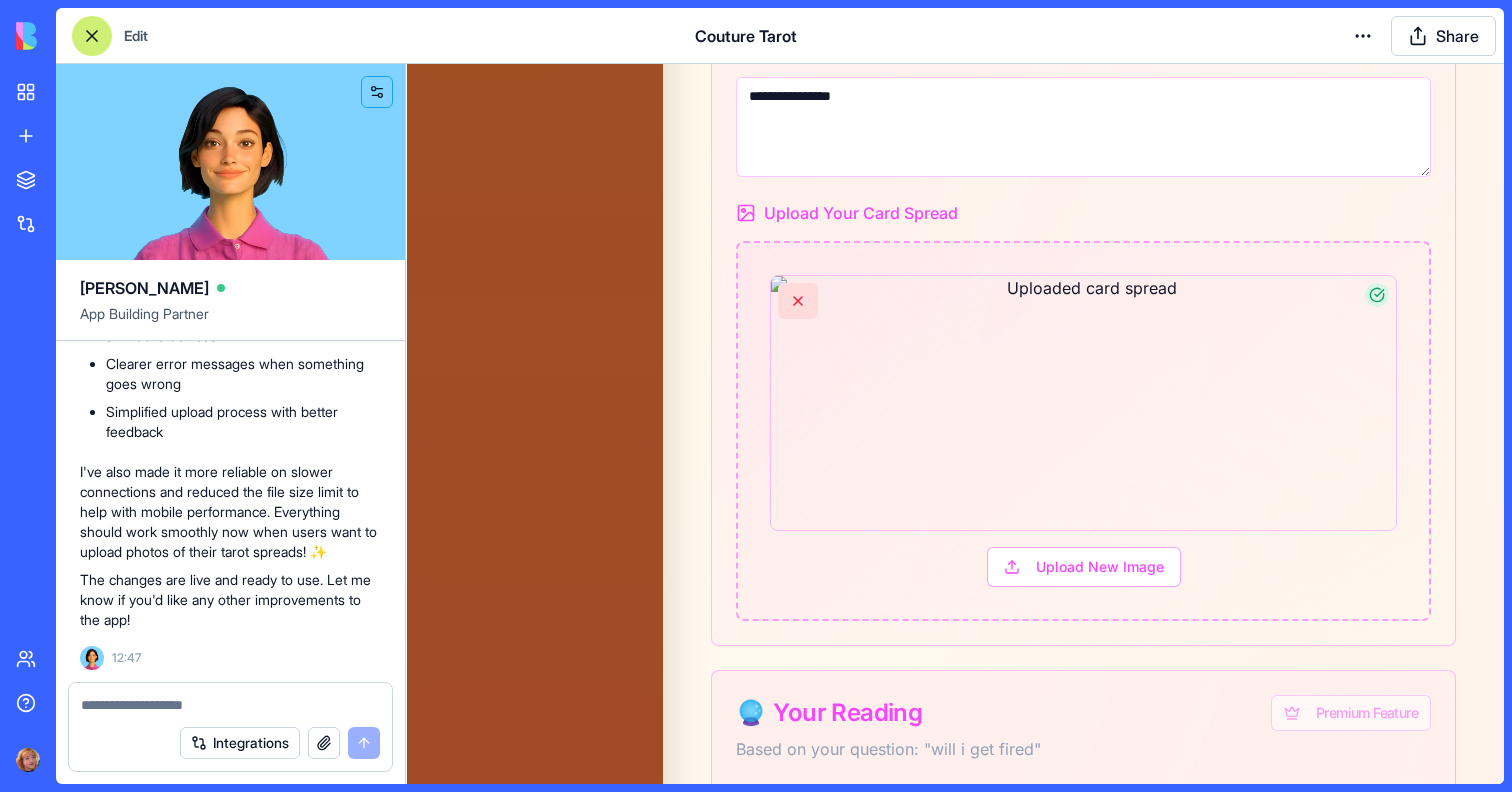 click at bounding box center [230, 705] 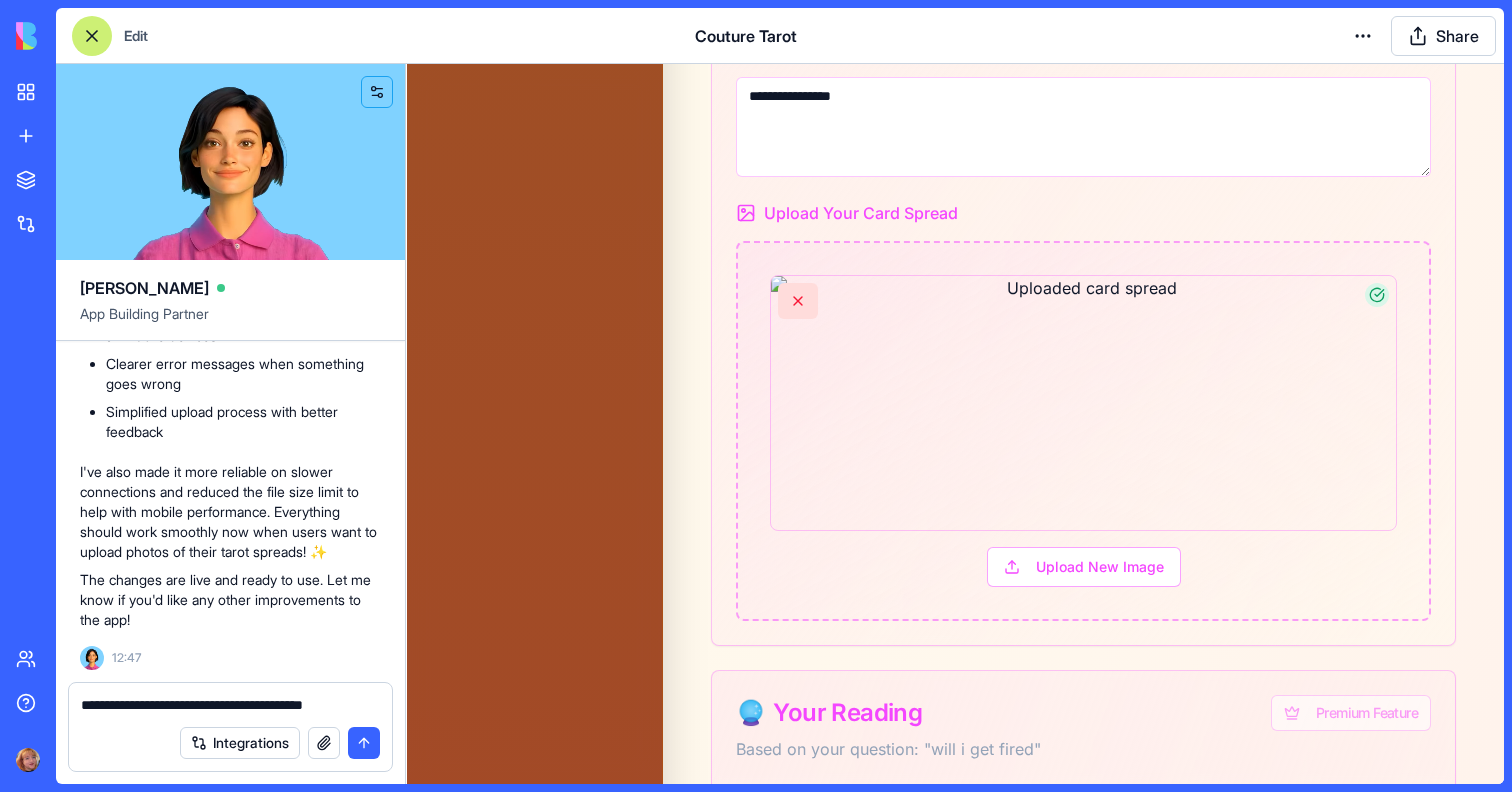 drag, startPoint x: 304, startPoint y: 708, endPoint x: 66, endPoint y: 714, distance: 238.07562 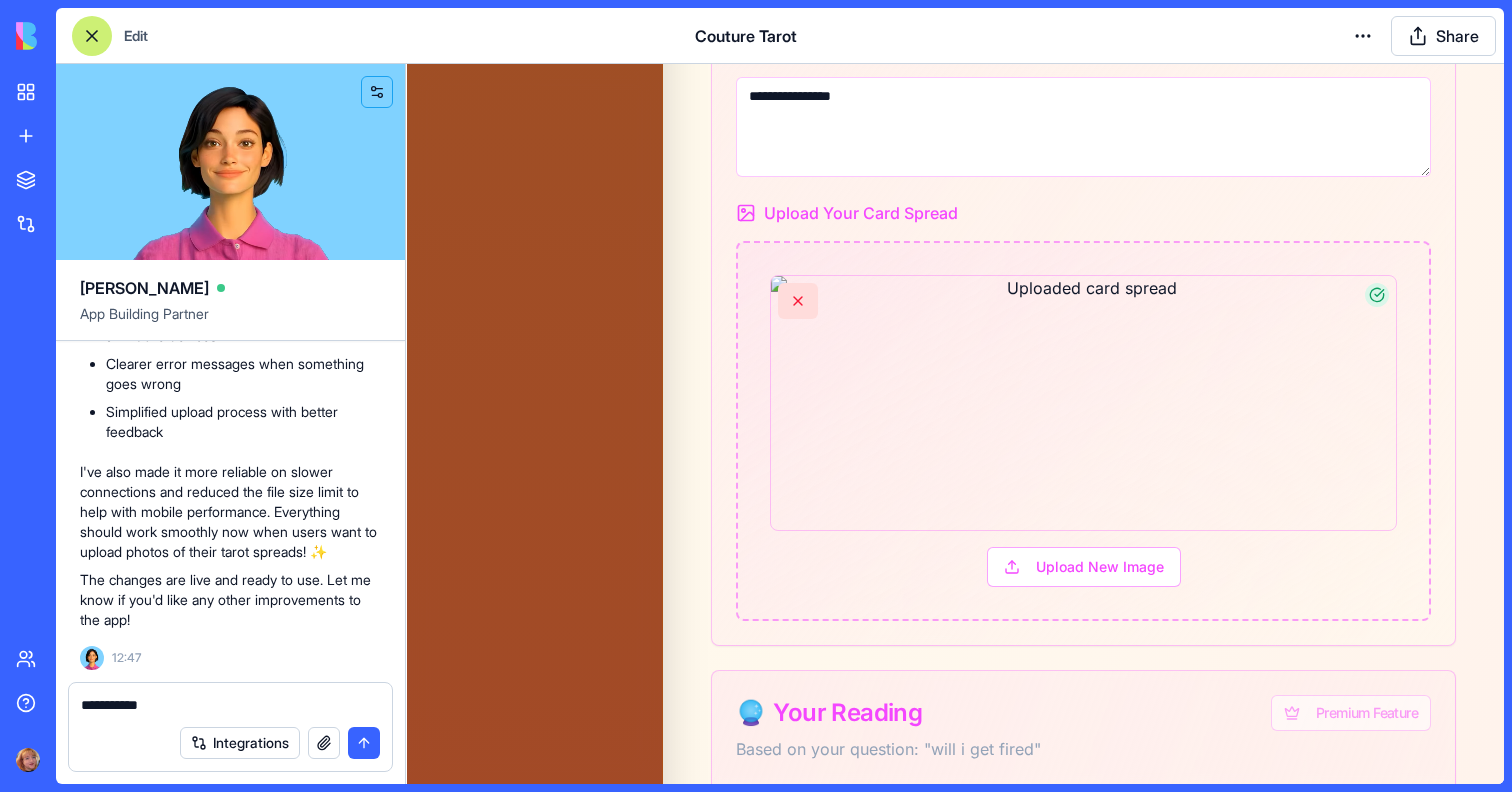 click on "**********" at bounding box center [230, 705] 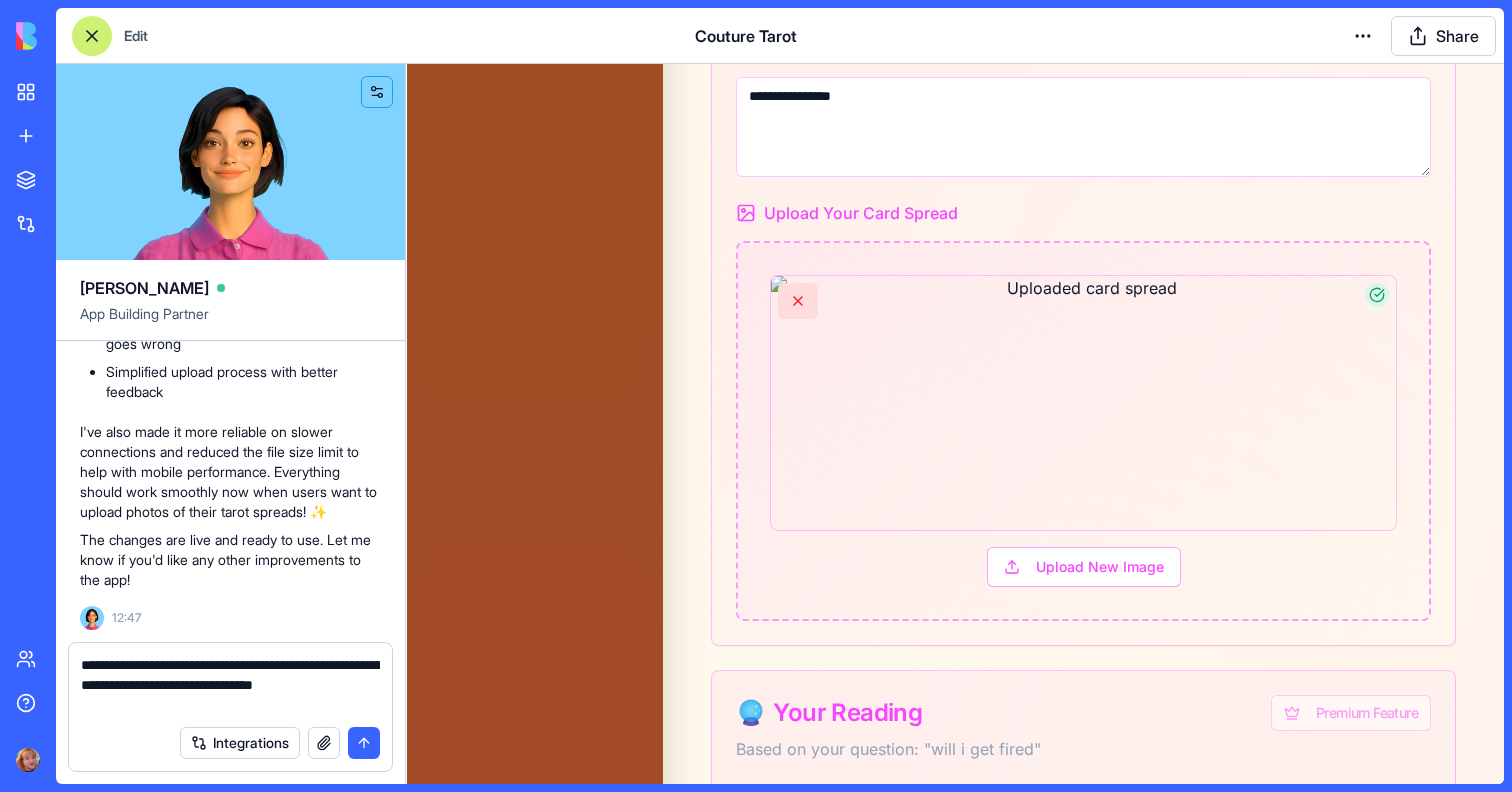 type on "**********" 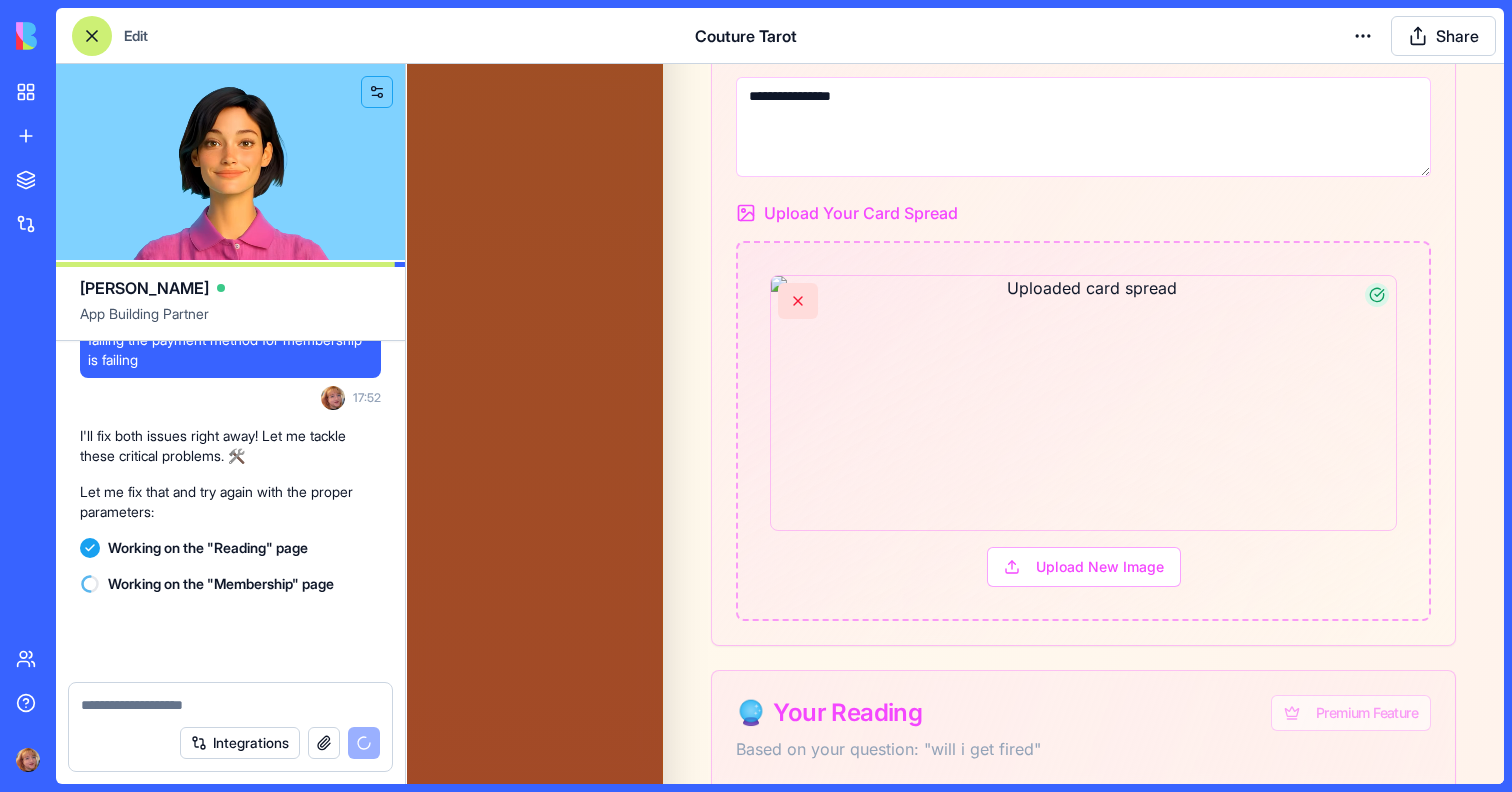 scroll, scrollTop: 71124, scrollLeft: 0, axis: vertical 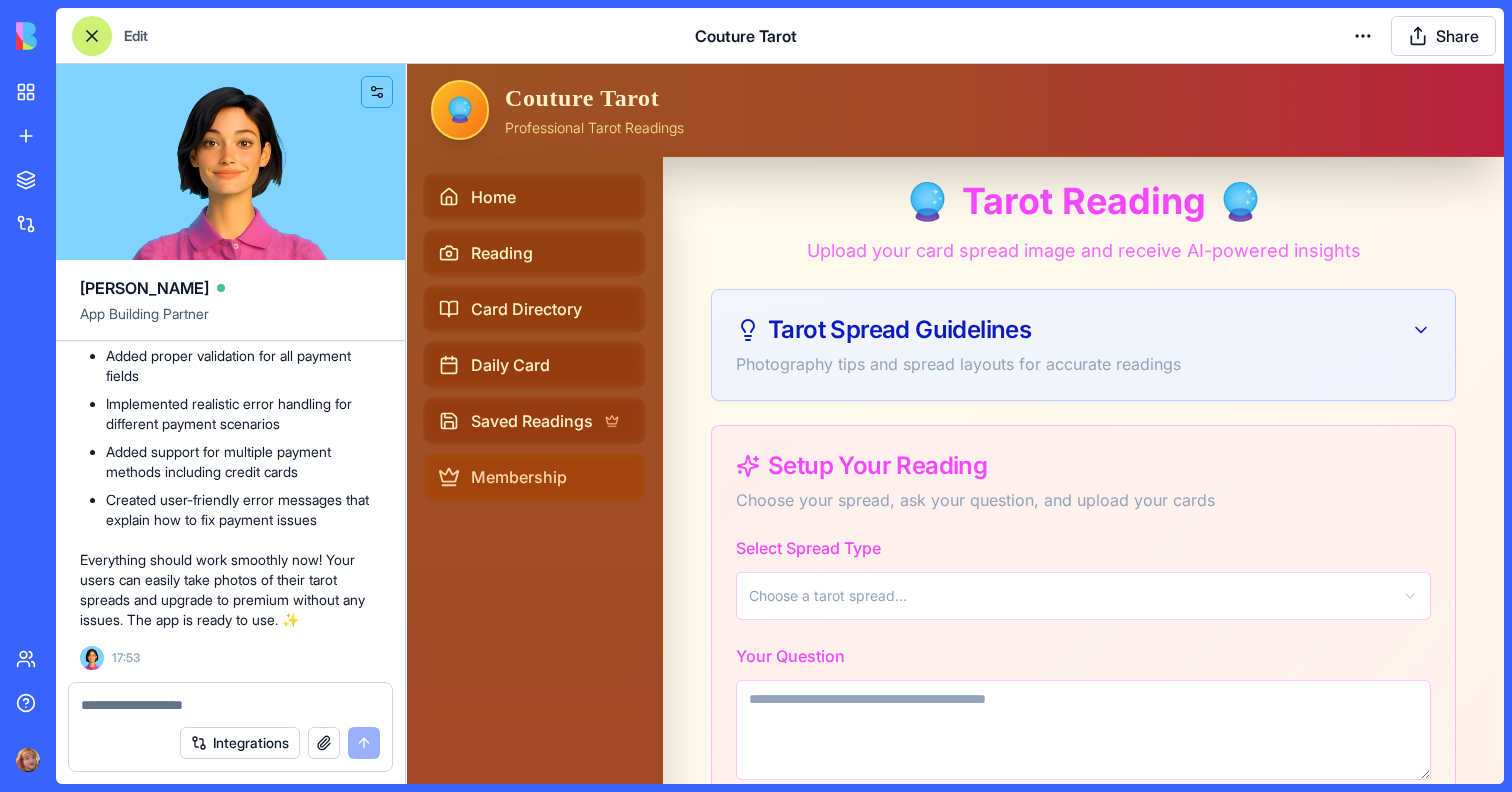 click on "Membership" at bounding box center (519, 477) 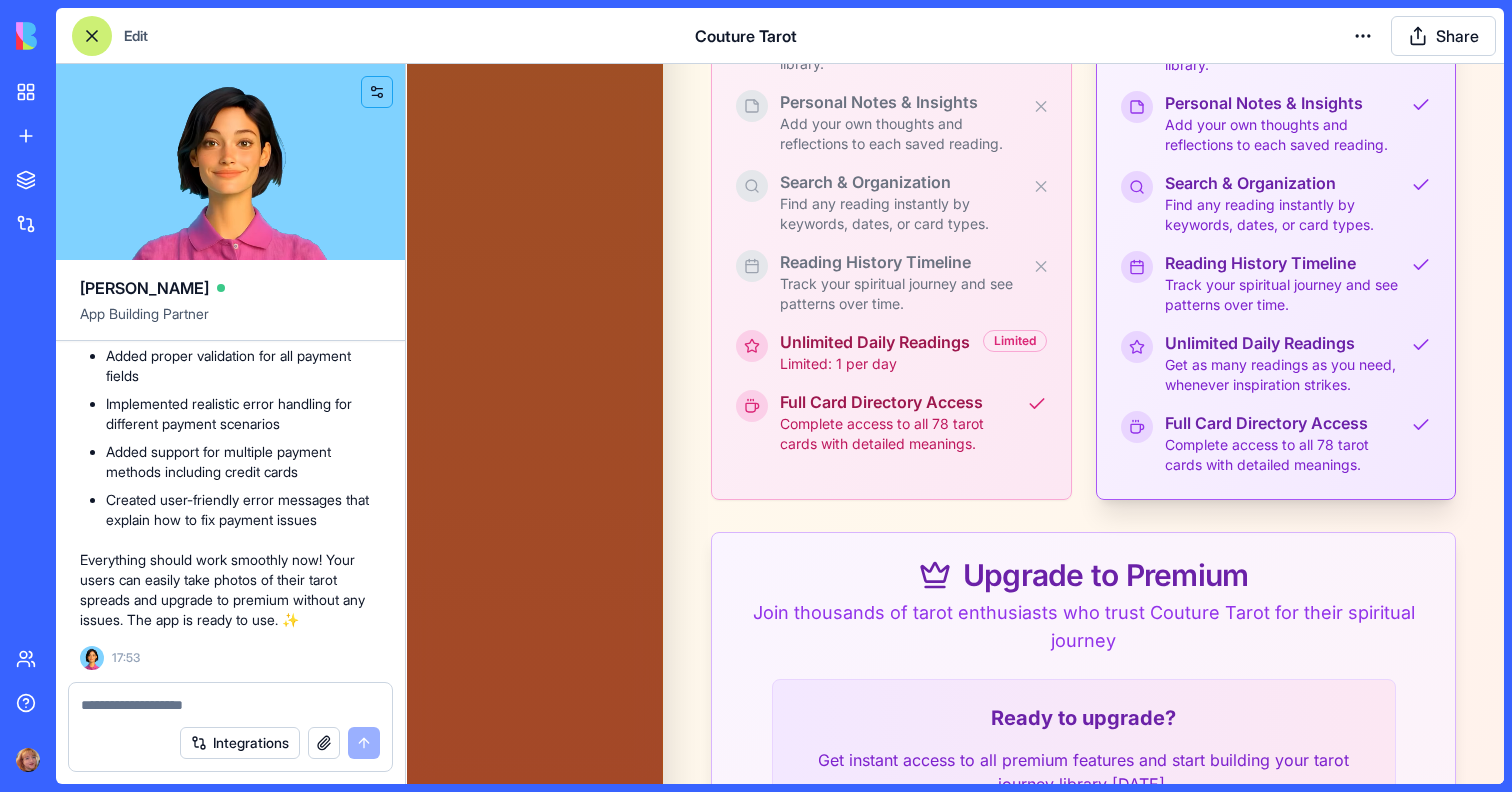 scroll, scrollTop: 570, scrollLeft: 0, axis: vertical 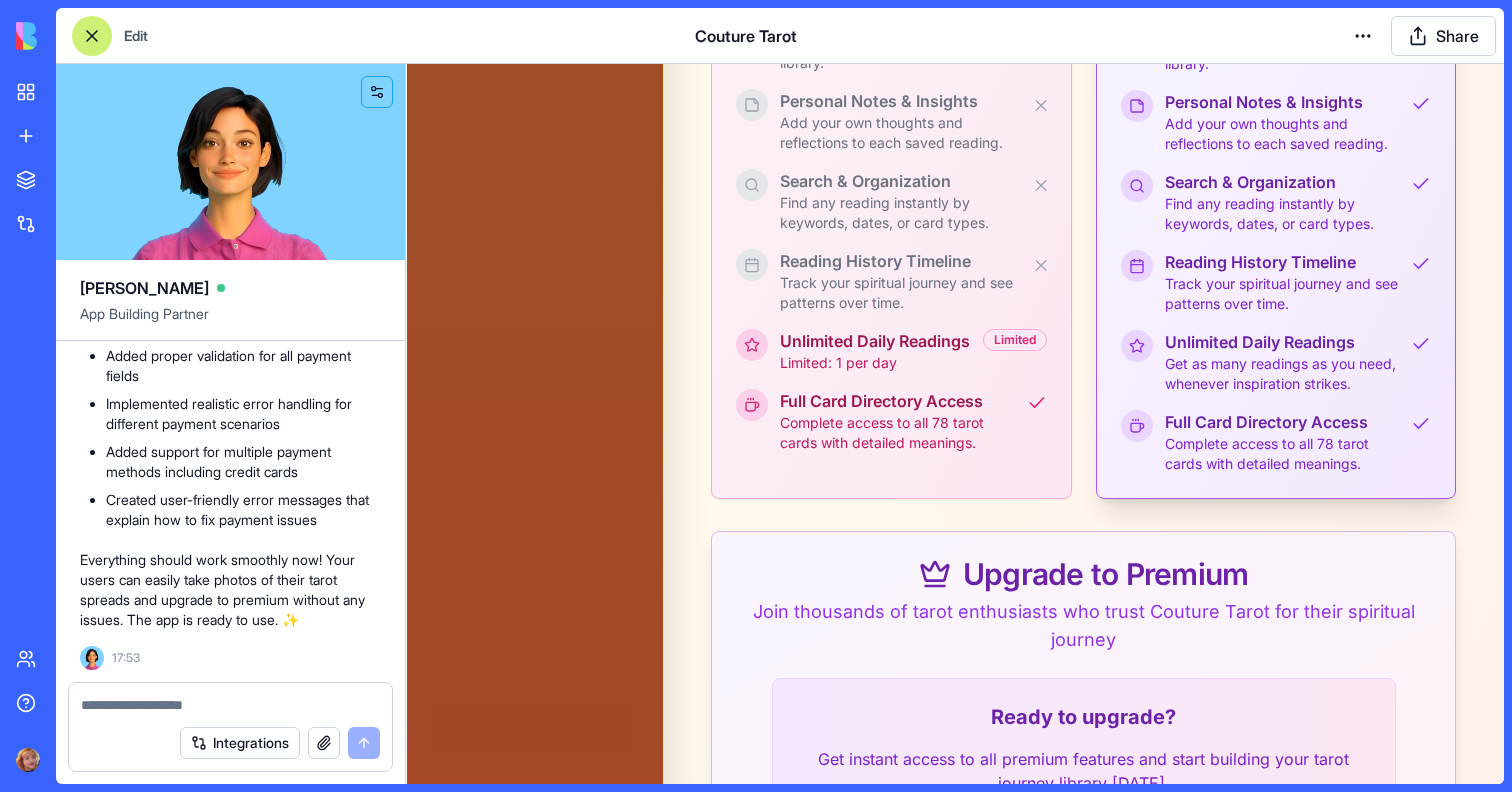 click at bounding box center (230, 705) 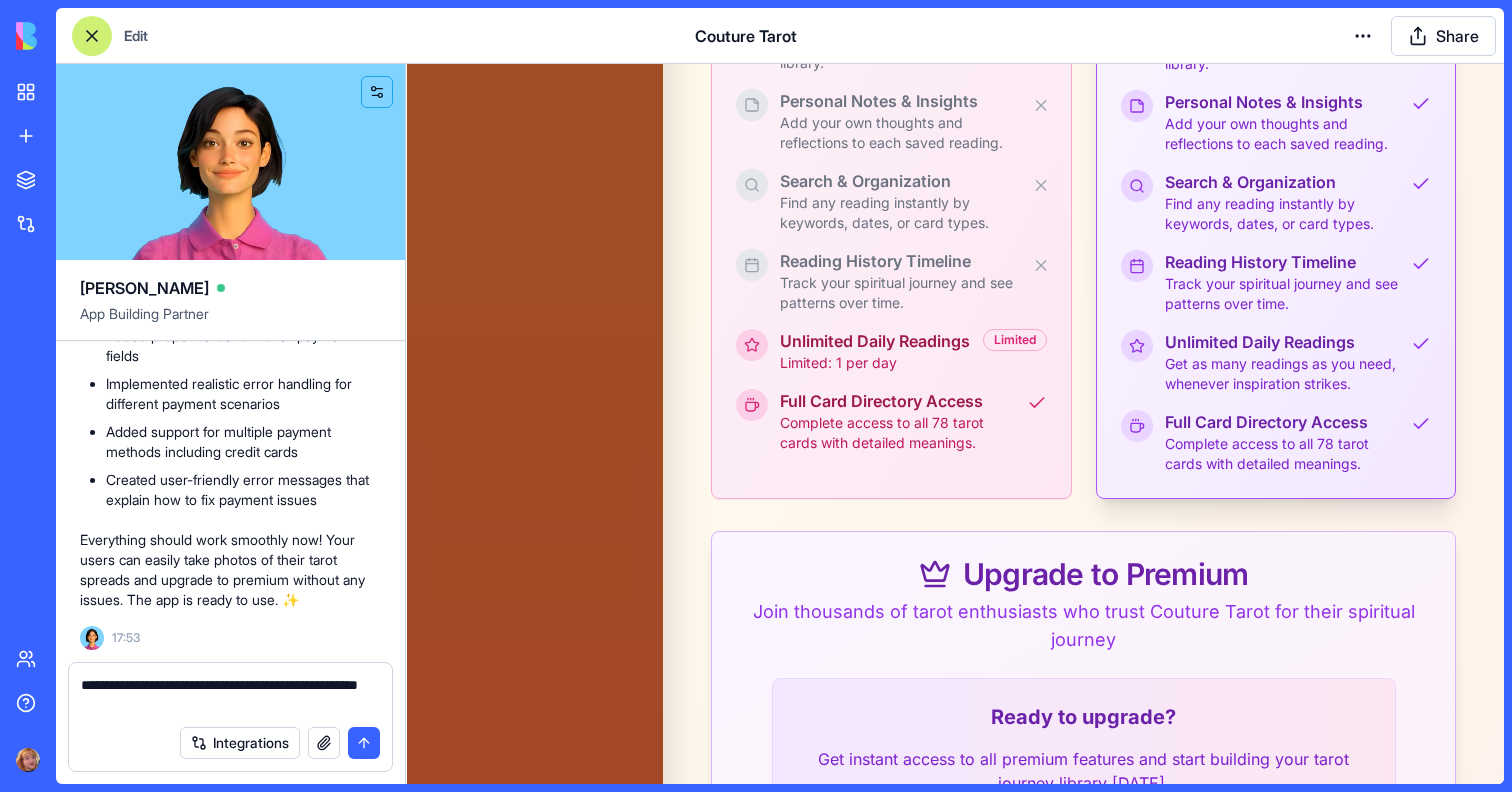 type on "**********" 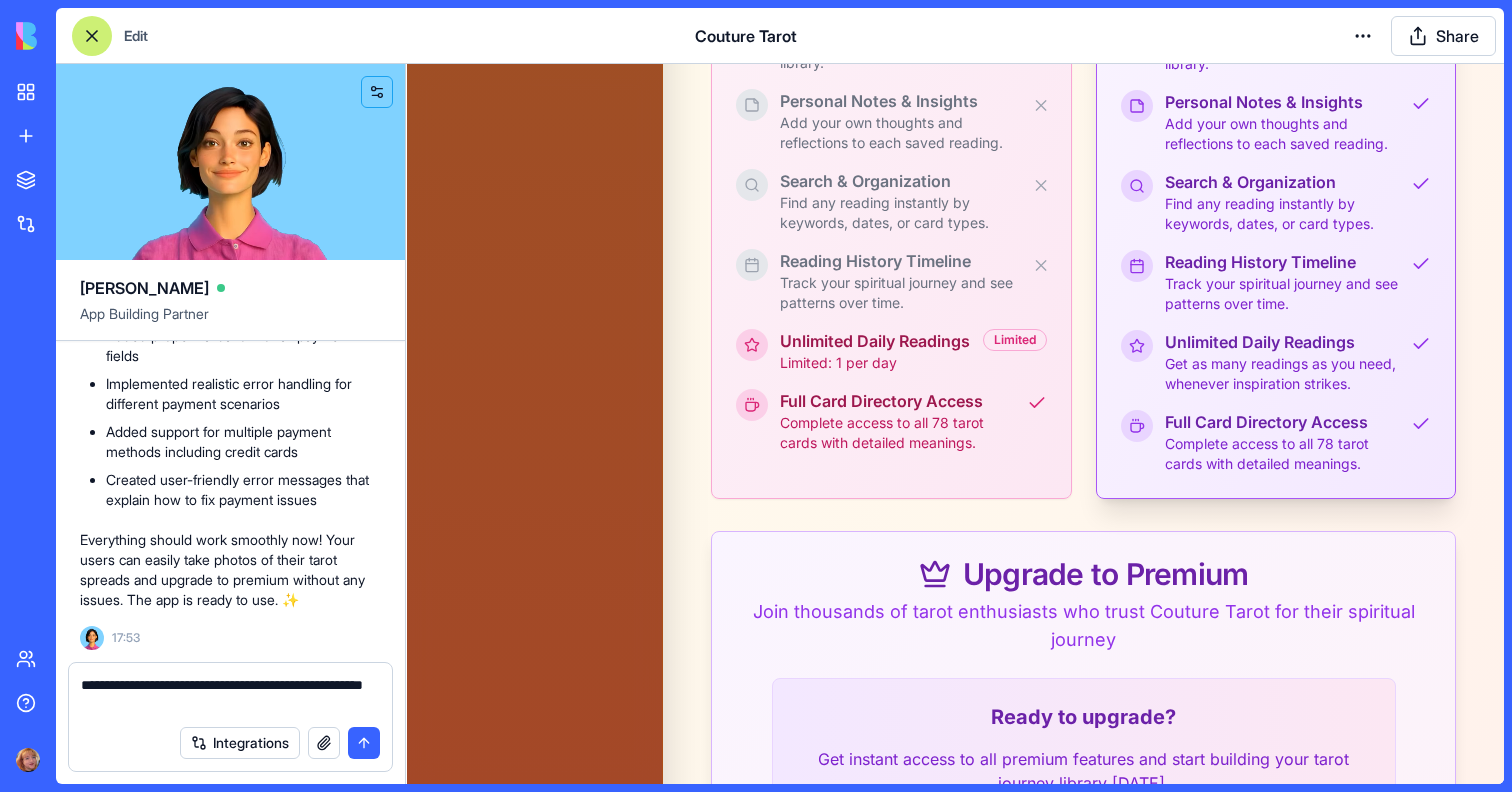 type 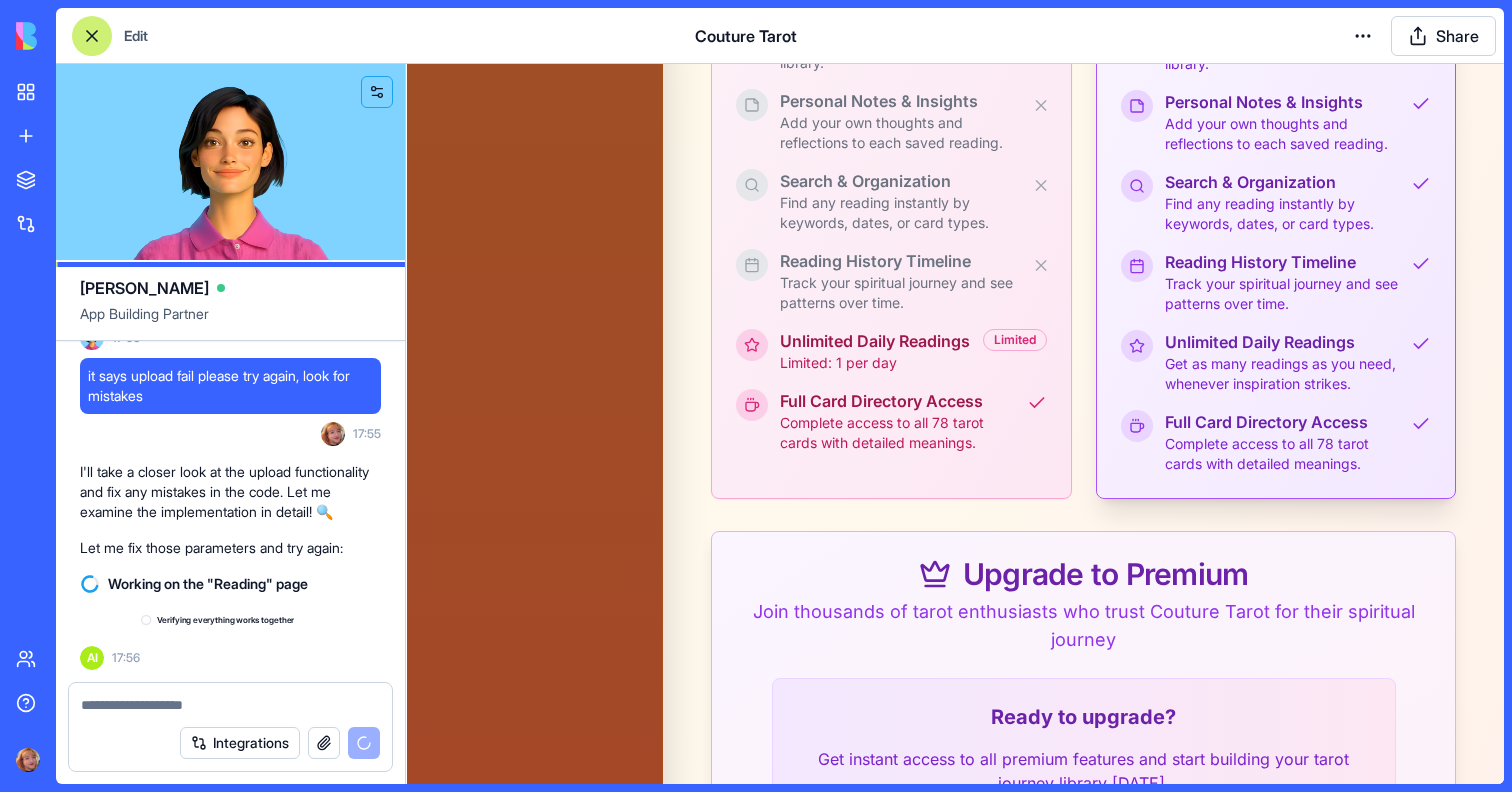 scroll, scrollTop: 72280, scrollLeft: 0, axis: vertical 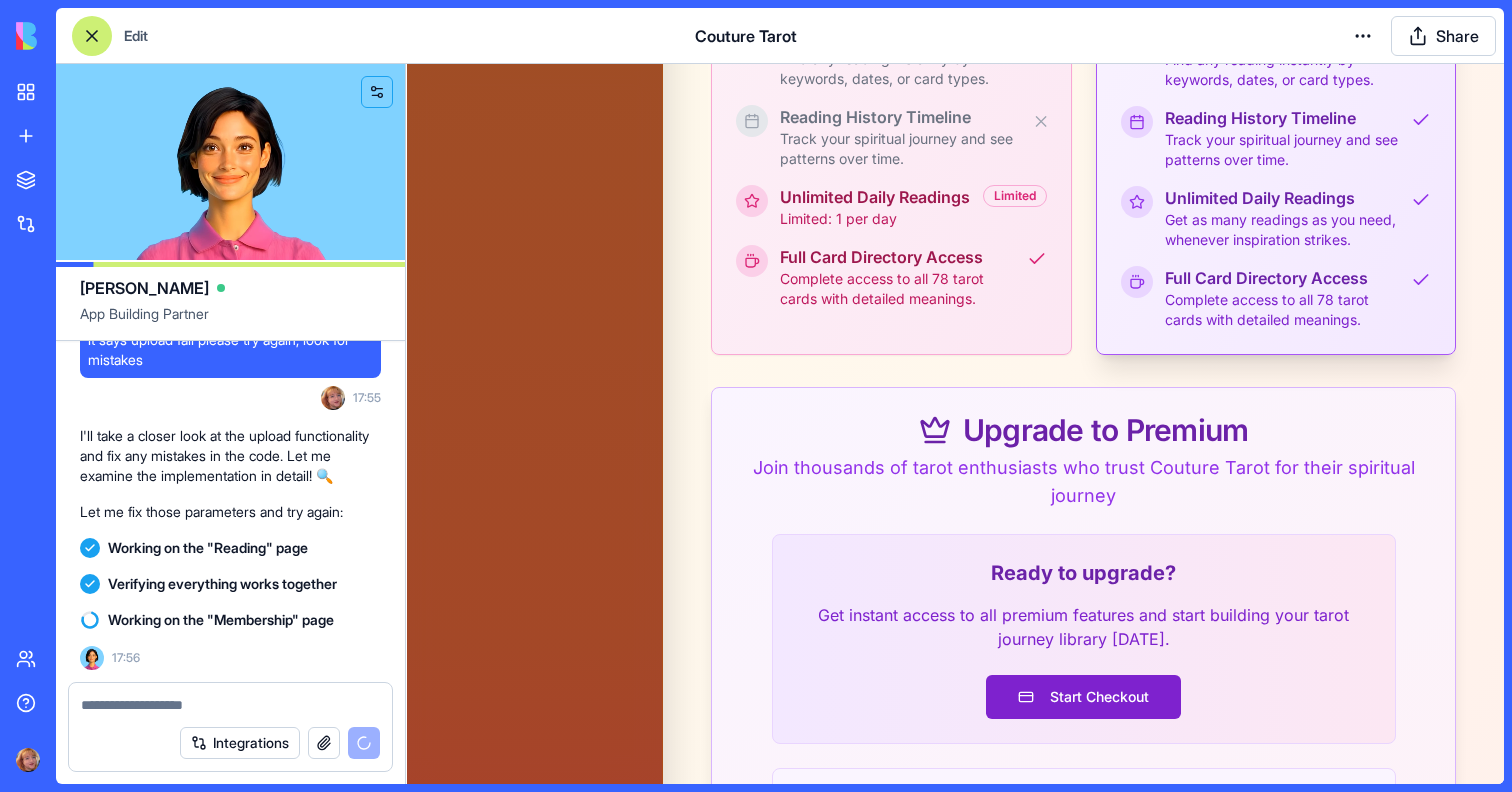 click on "Start Checkout" at bounding box center [1083, 697] 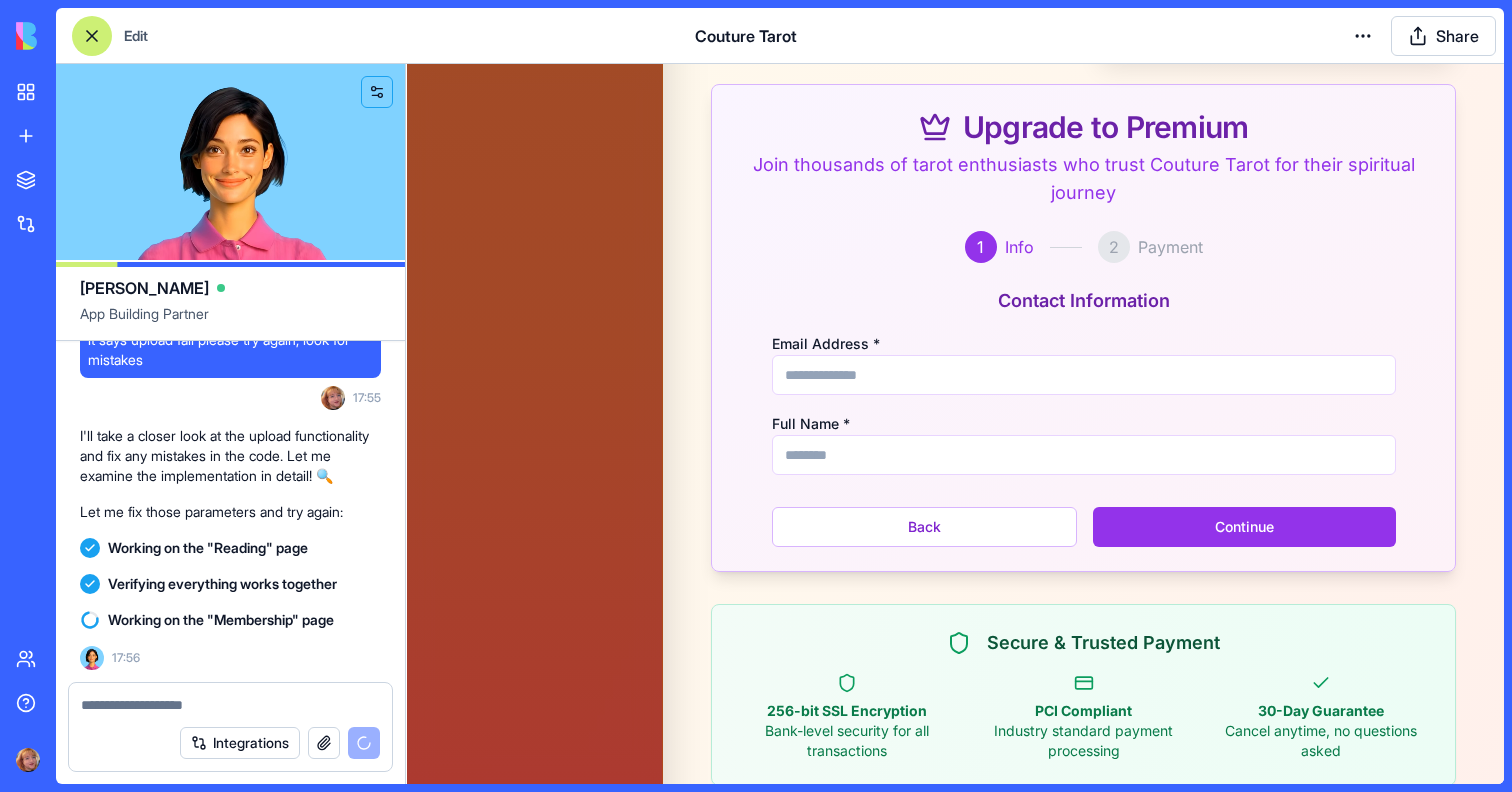 scroll, scrollTop: 1019, scrollLeft: 0, axis: vertical 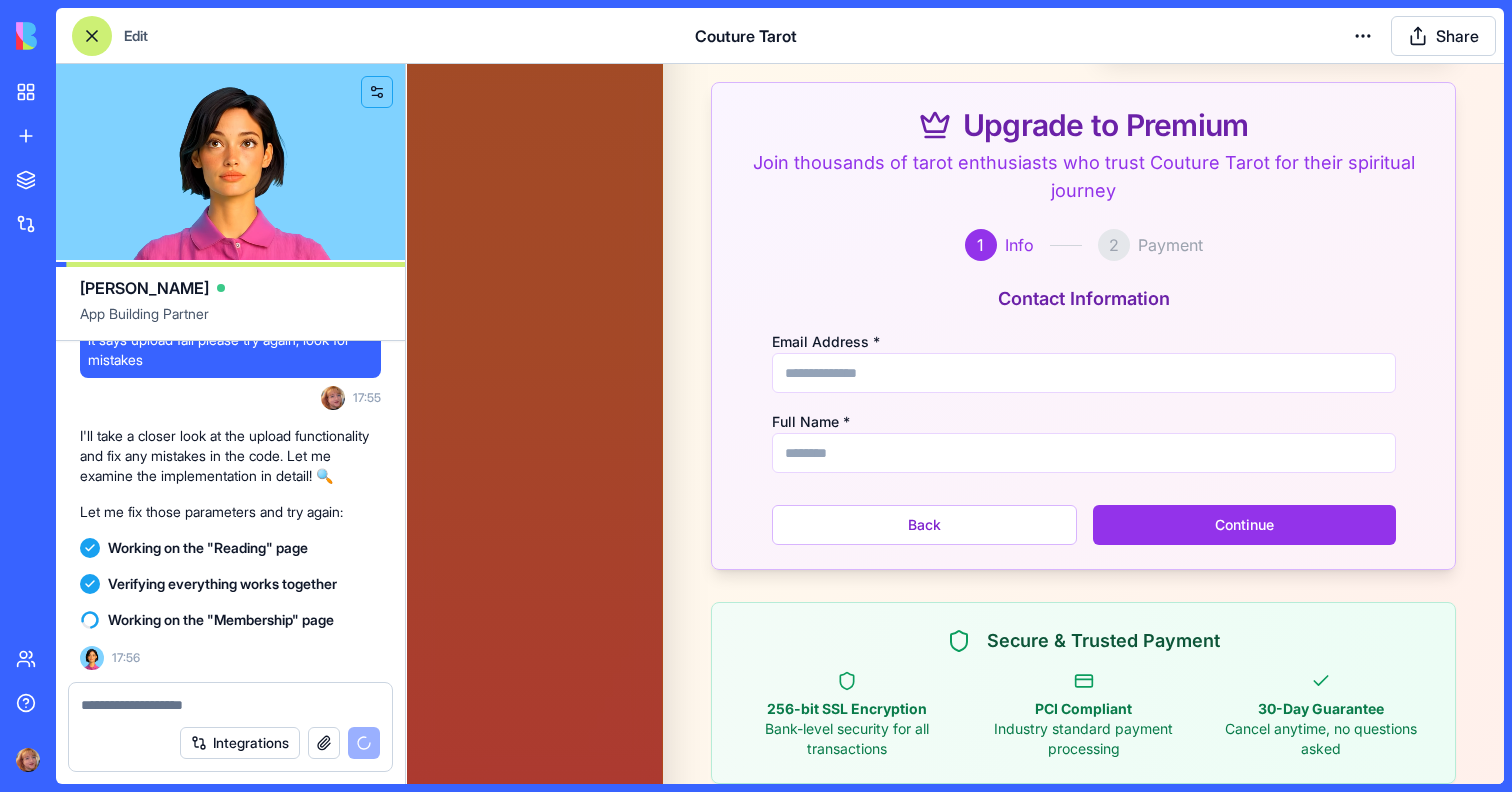 click on "Email Address *" at bounding box center (1084, 373) 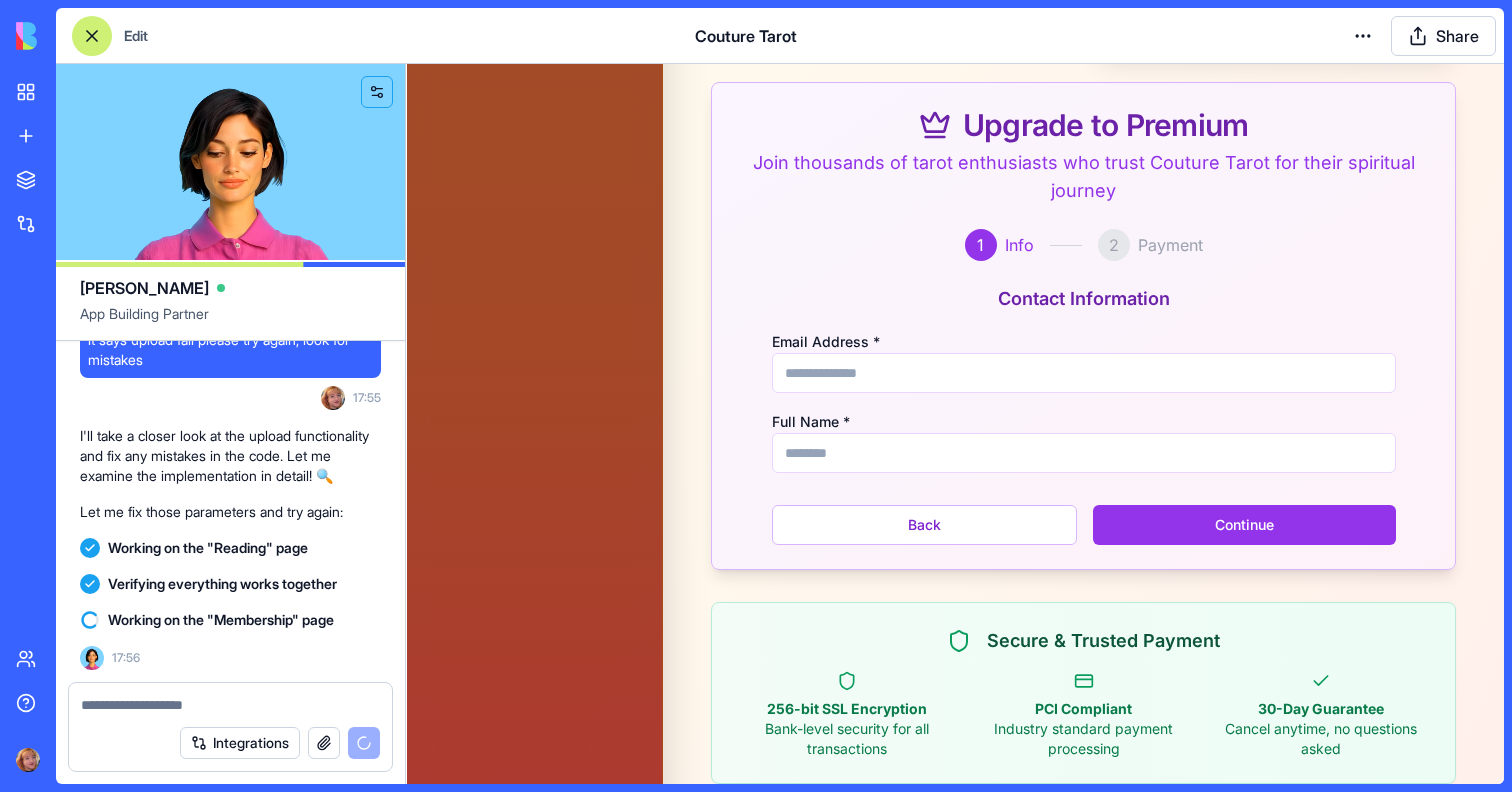 type on "**********" 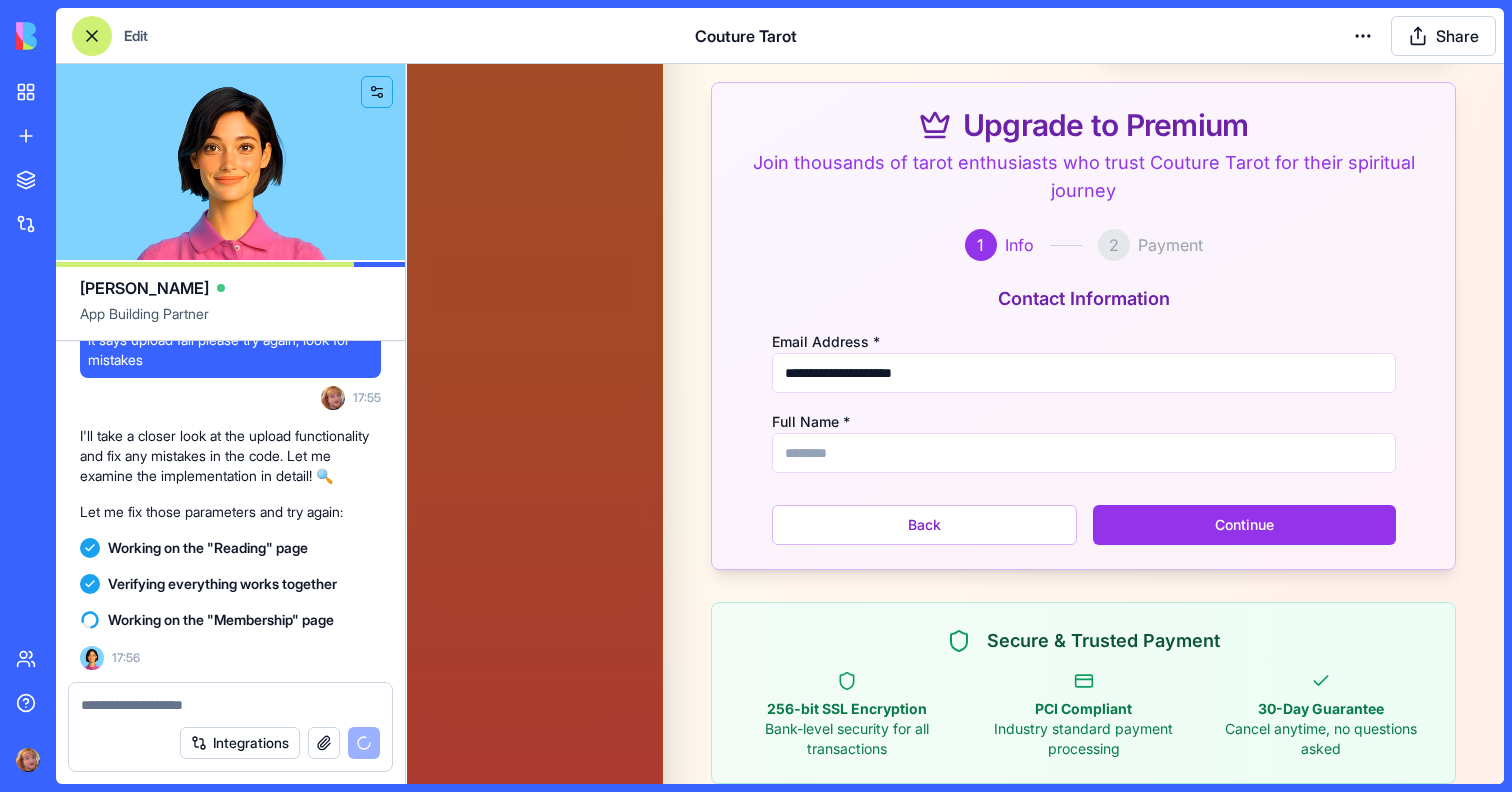 click on "Full Name *" at bounding box center [1084, 453] 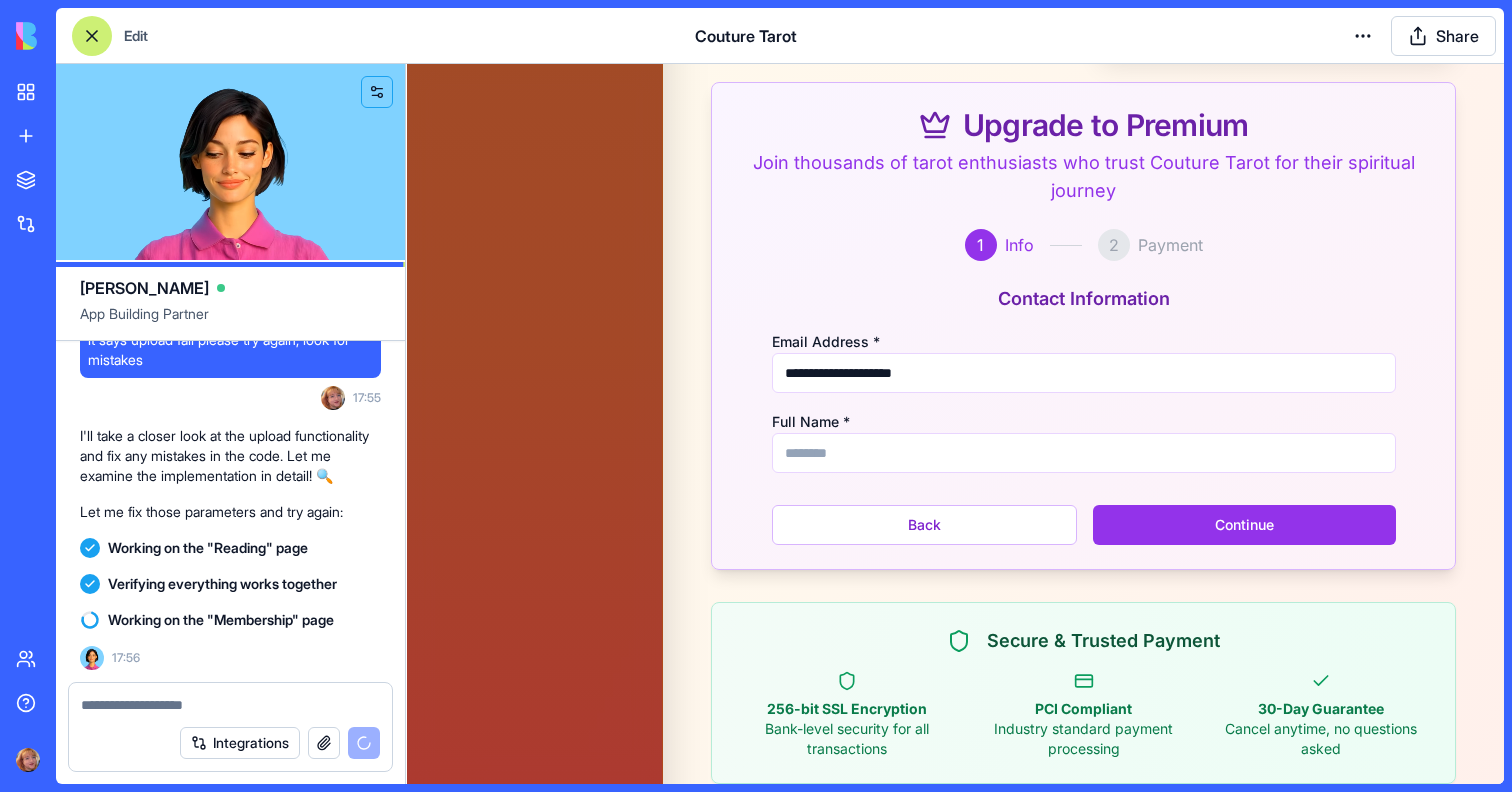 type on "**********" 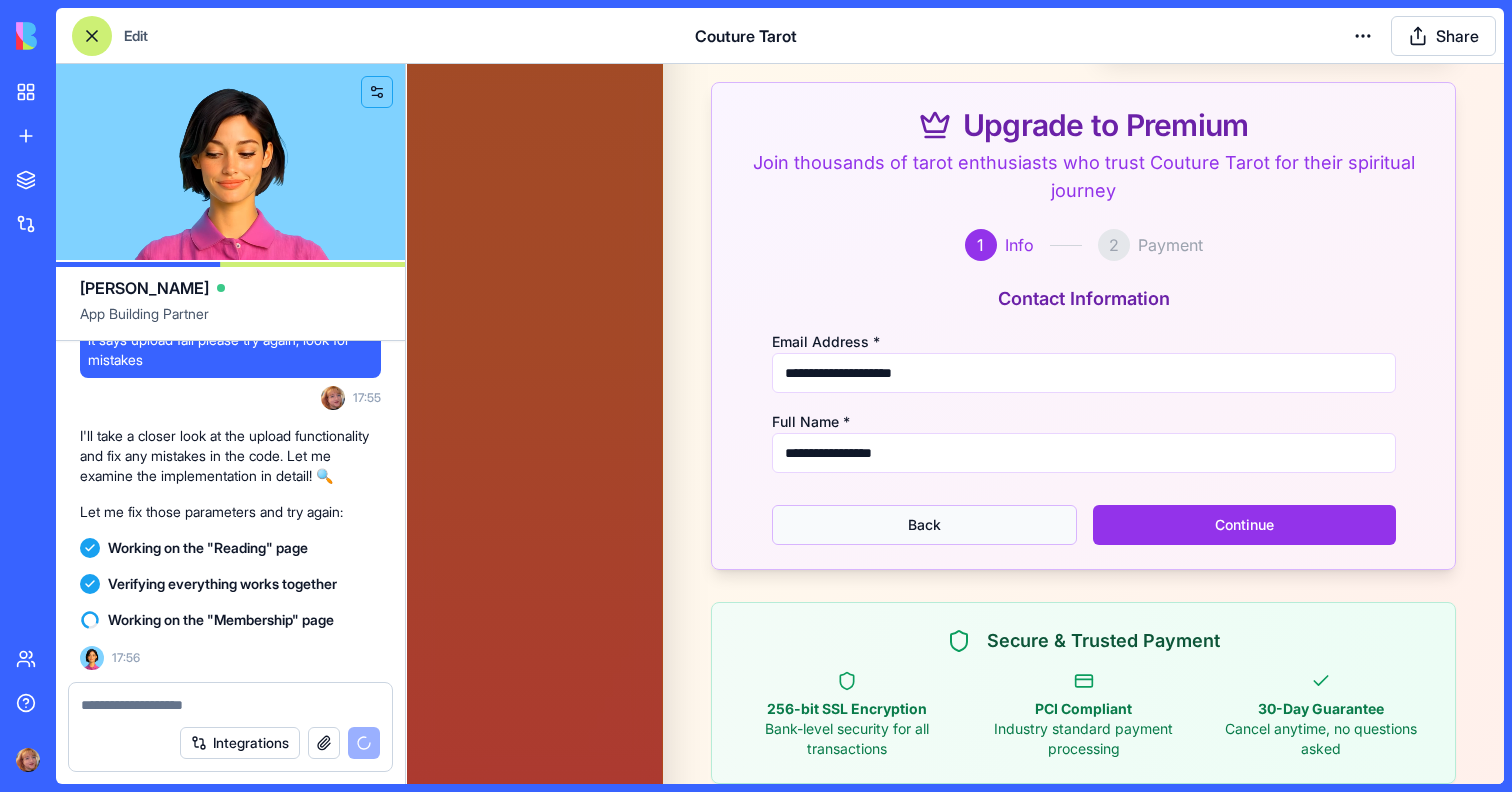 click on "Back" at bounding box center [924, 525] 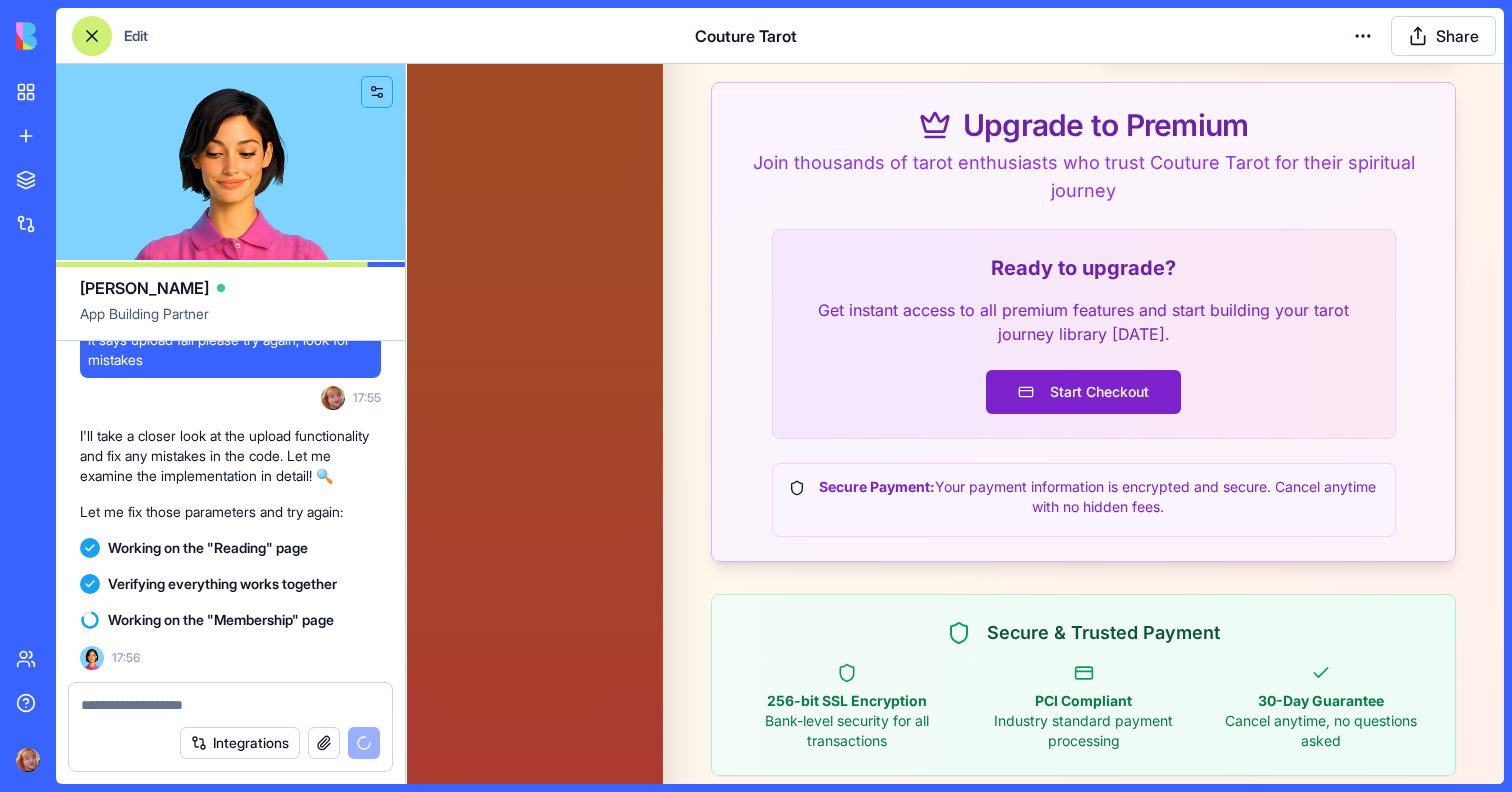 click on "Start Checkout" at bounding box center (1083, 392) 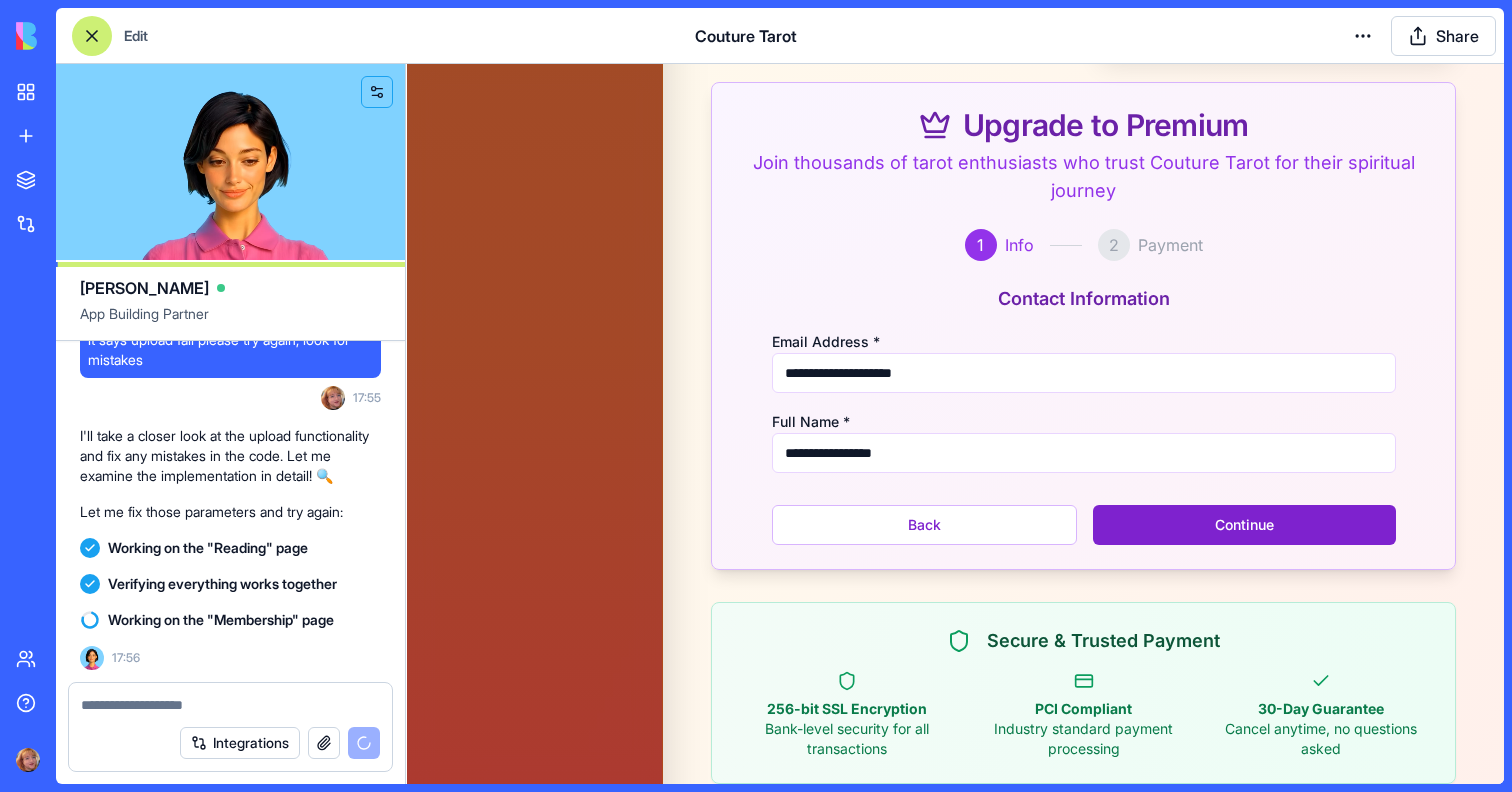 click on "Continue" at bounding box center (1244, 525) 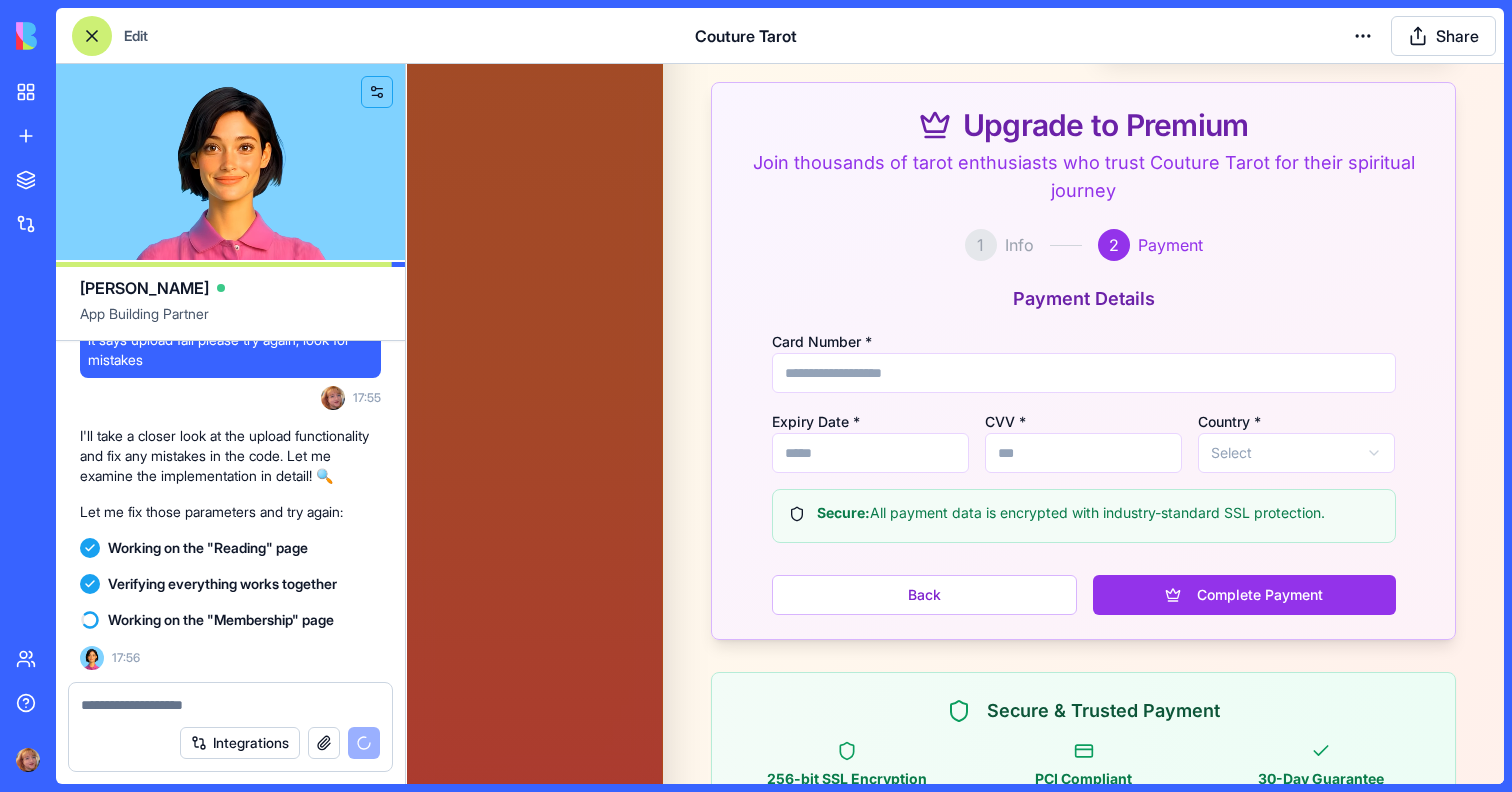 click on "Card Number *" at bounding box center [1084, 373] 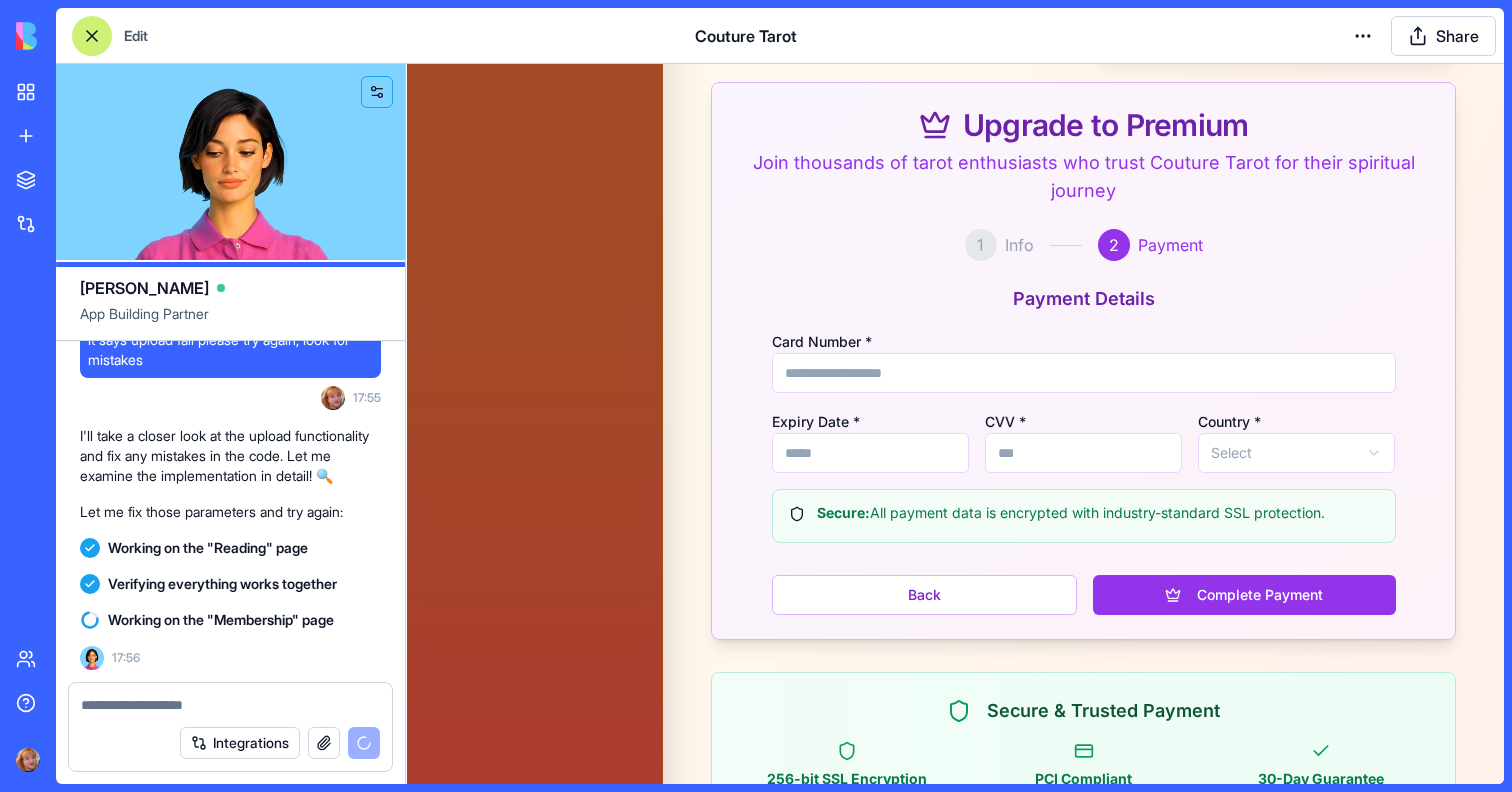 type on "**********" 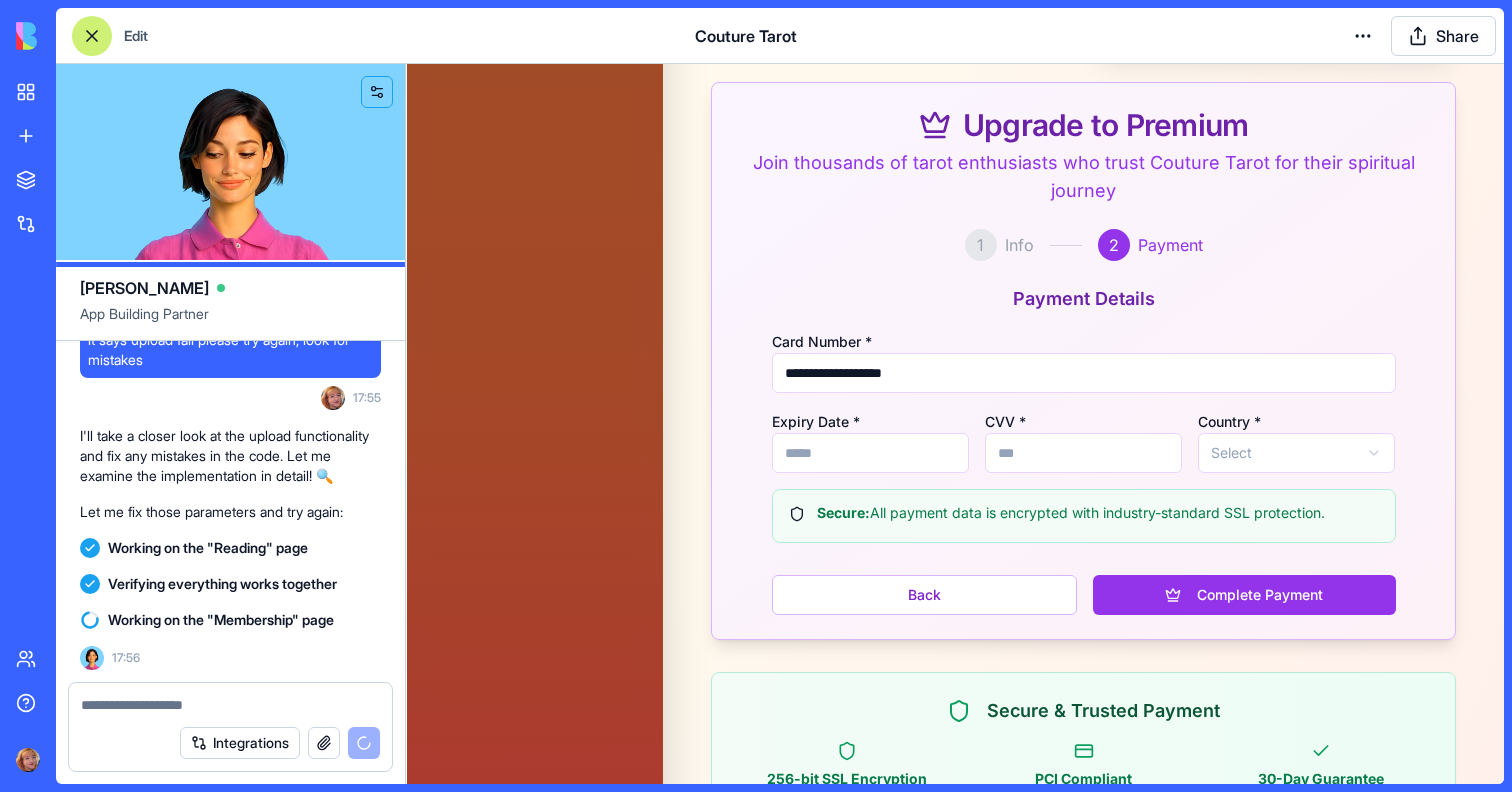 type on "*****" 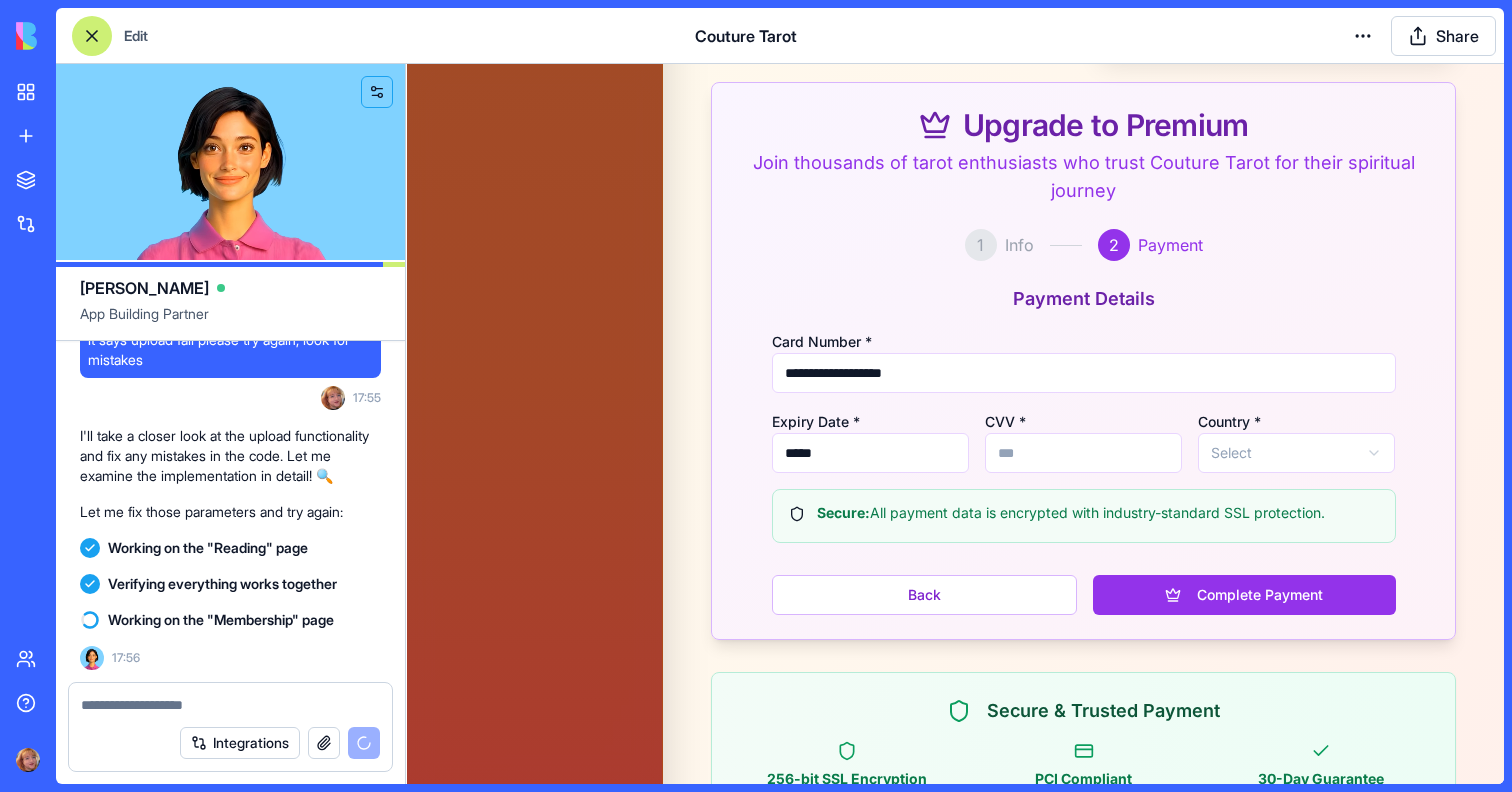 click on "CVV *" at bounding box center [1083, 453] 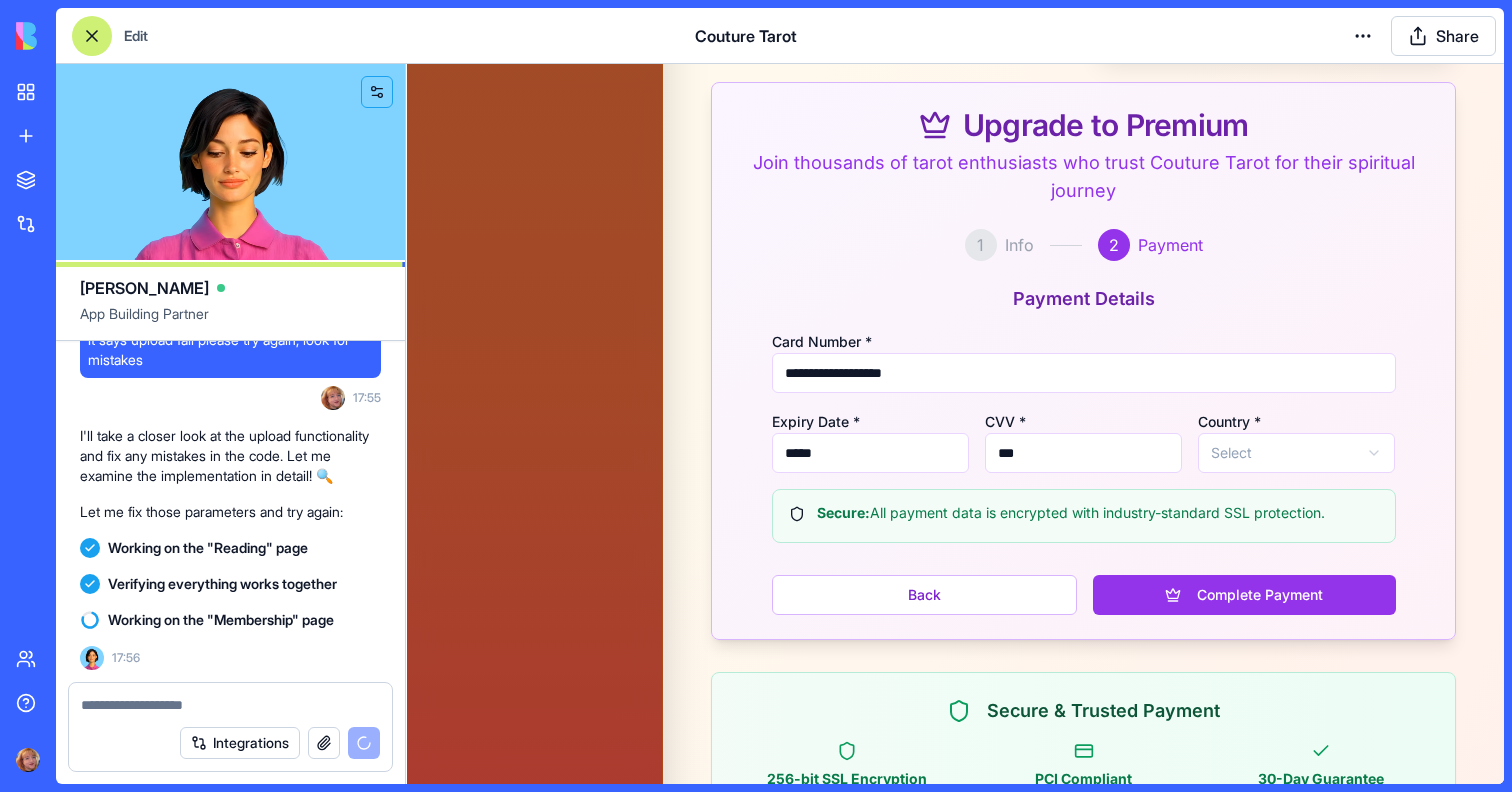 type on "***" 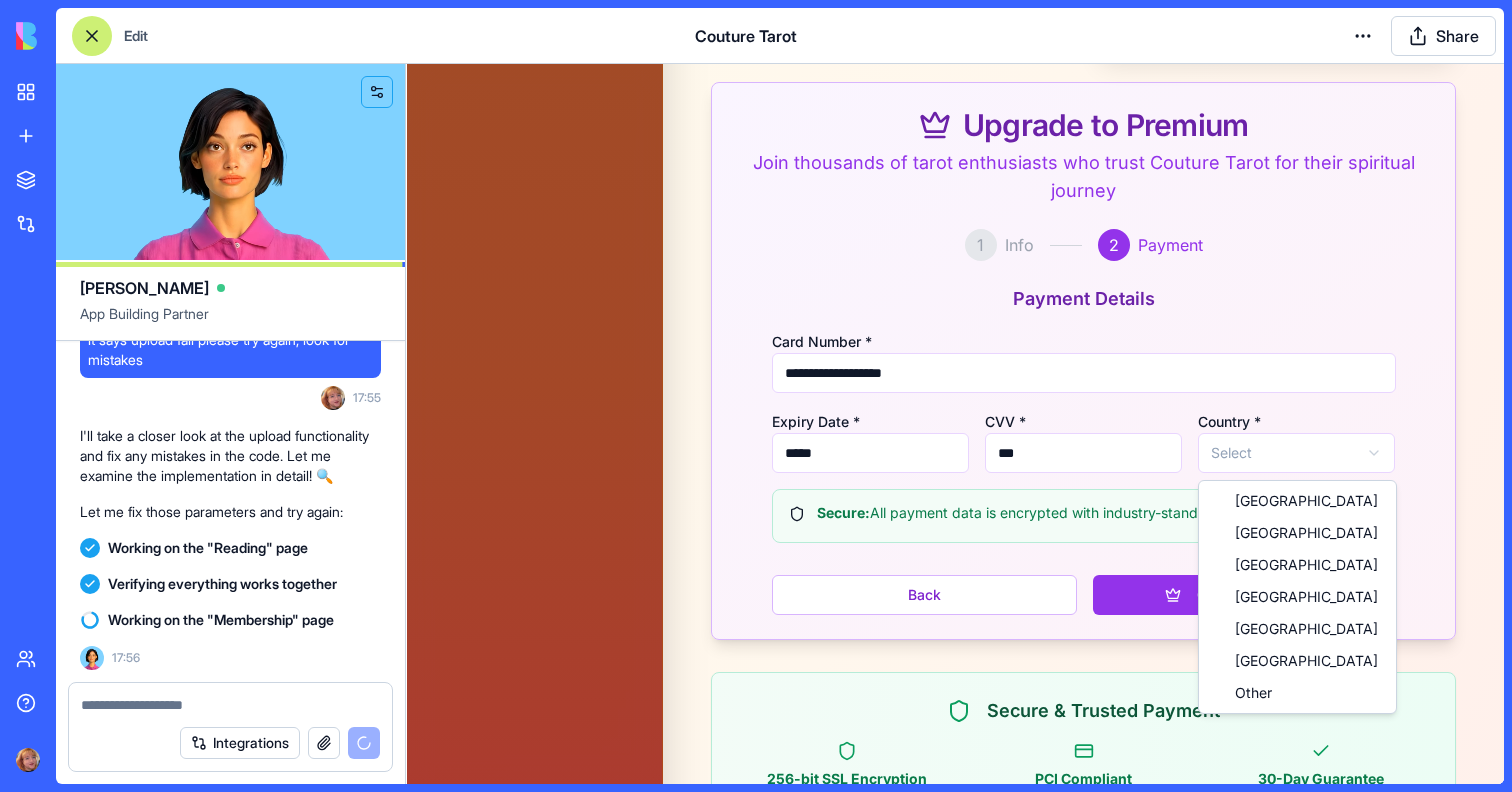 click on "🔮 Couture Tarot Professional Tarot Readings Home Reading Card Directory Daily Card Saved Readings Membership Premium Membership Unlock the full power of Couture Tarot with premium features designed to enhance your spiritual journey and preserve your mystical insights forever. Free Tier $0 Perfect for exploring tarot Save Unlimited Readings Never lose a meaningful reading again. Build your personal tarot library. ✕ Personal Notes & Insights Add your own thoughts and reflections to each saved reading. ✕ Search & Organization Find any reading instantly by keywords, dates, or card types. ✕ Reading History Timeline Track your spiritual journey and see patterns over time. ✕ Unlimited Daily Readings Limited: 1 per day Limited Full Card Directory Access Complete access to all 78 tarot cards with detailed meanings. Most Popular Premium $5 /month For dedicated tarot enthusiasts Save Unlimited Readings Never lose a meaningful reading again. Build your personal tarot library. Personal Notes & Insights" at bounding box center [955, 335] 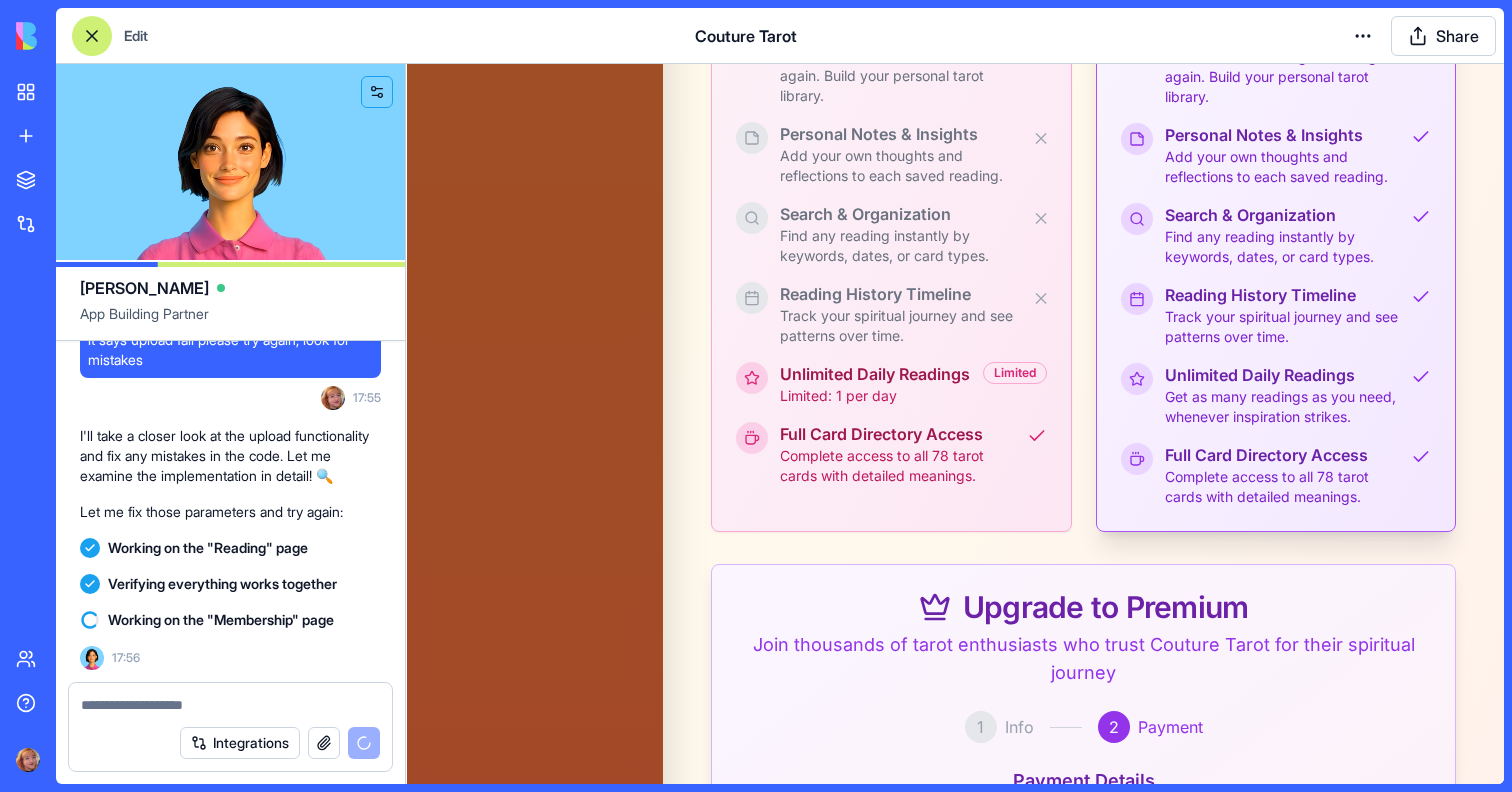 scroll, scrollTop: 539, scrollLeft: 0, axis: vertical 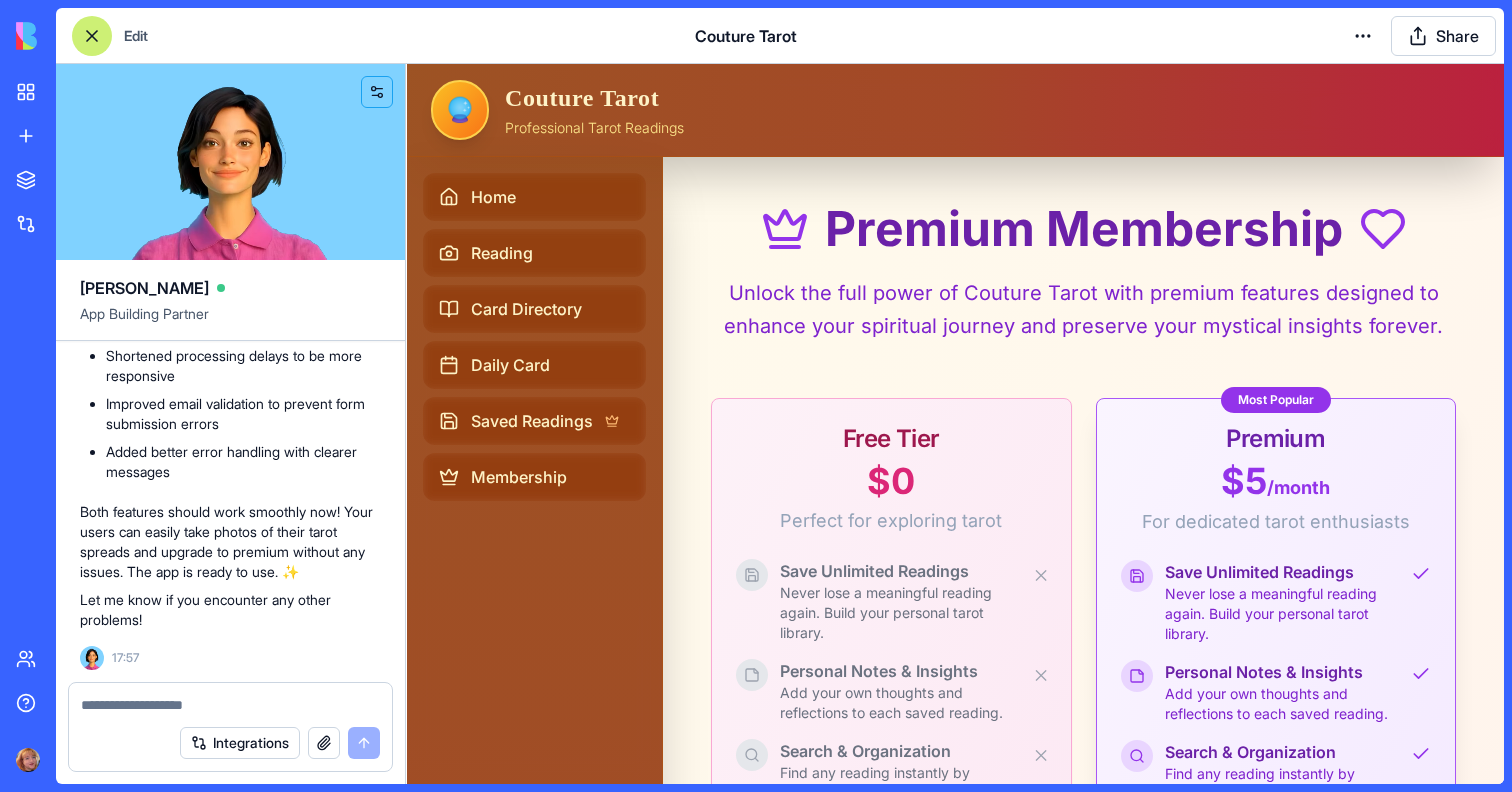 click at bounding box center (230, 705) 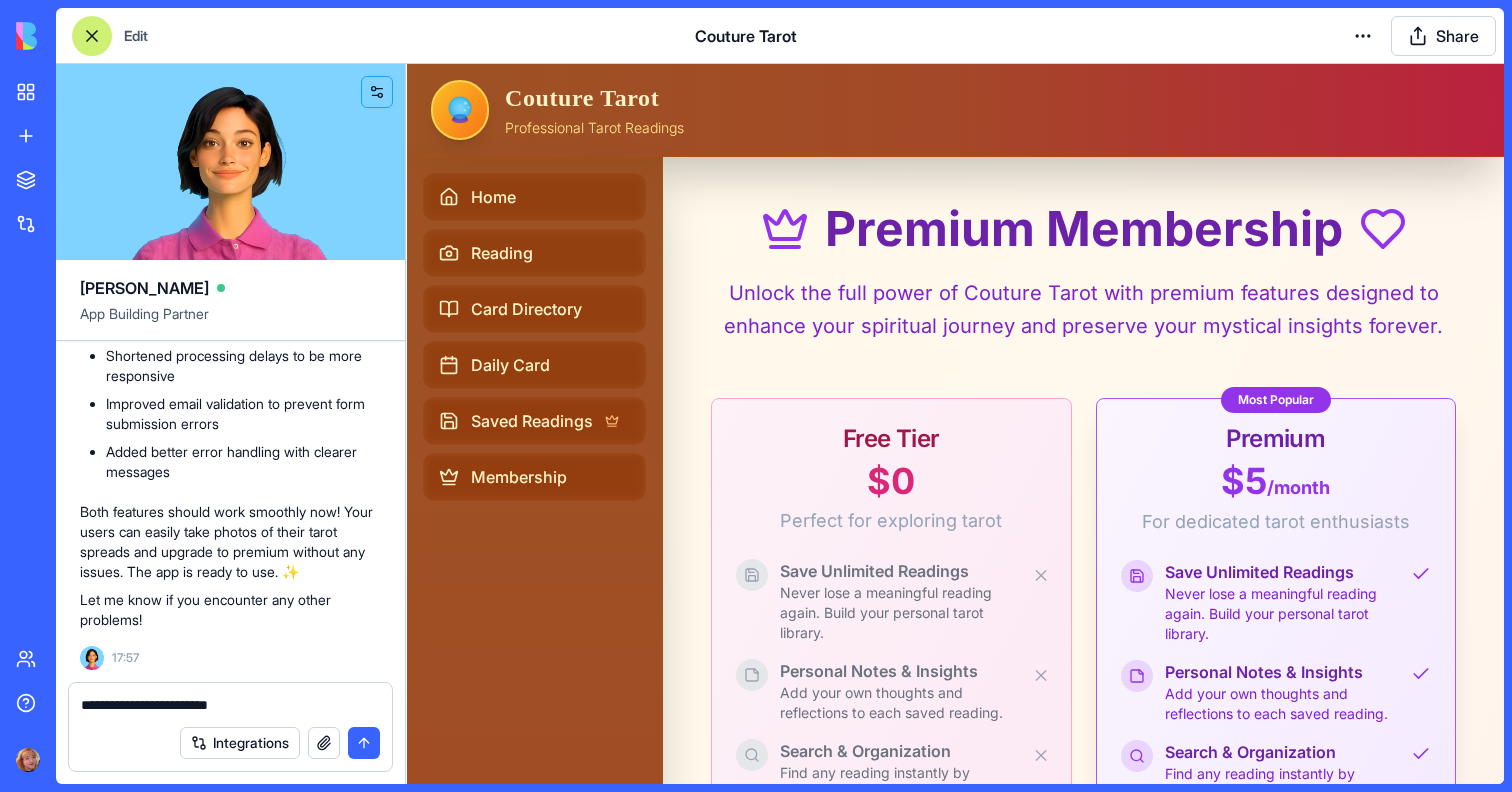 drag, startPoint x: 247, startPoint y: 703, endPoint x: 0, endPoint y: 690, distance: 247.34187 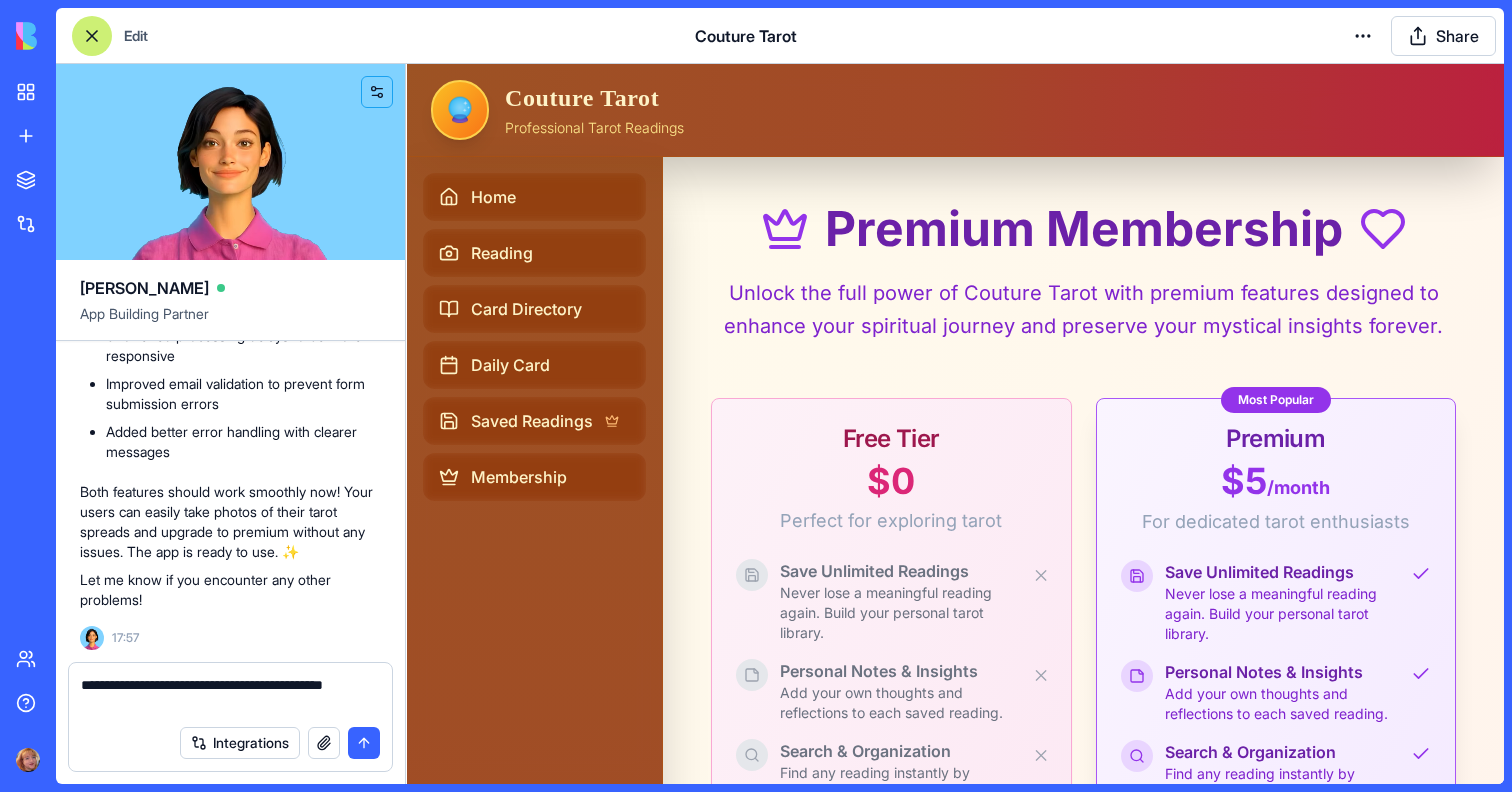 paste on "**********" 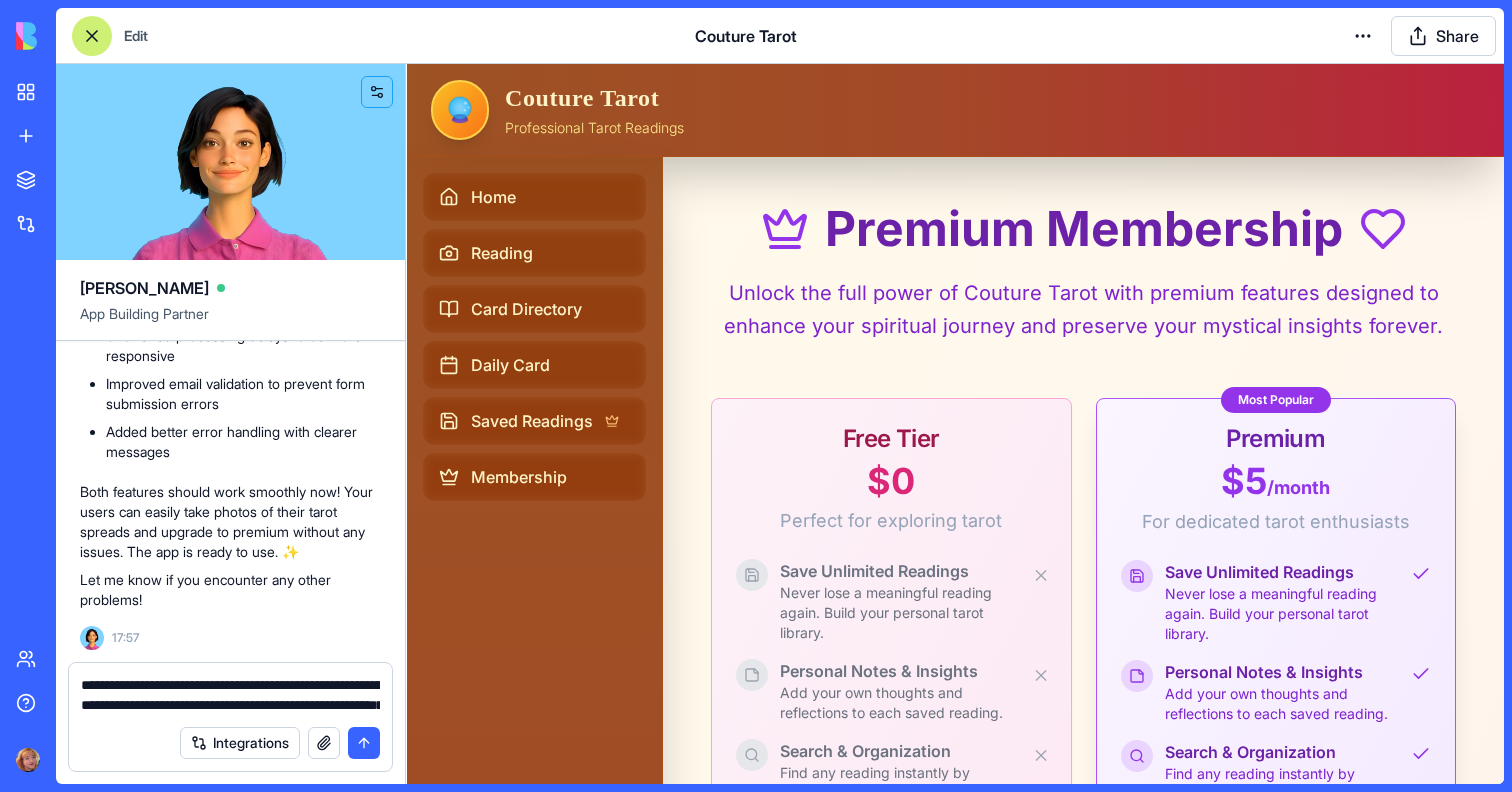 scroll, scrollTop: 698, scrollLeft: 0, axis: vertical 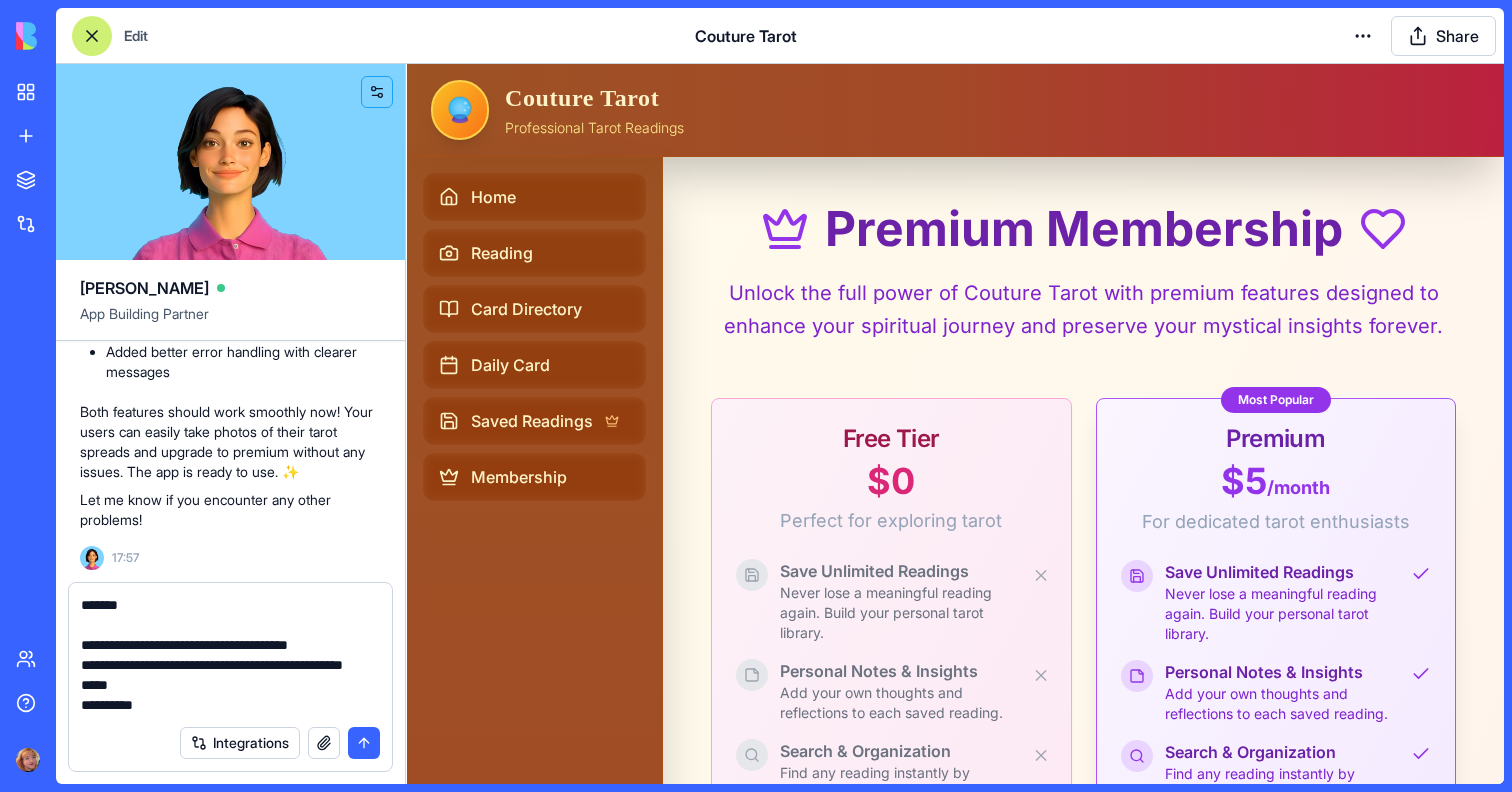 type on "**********" 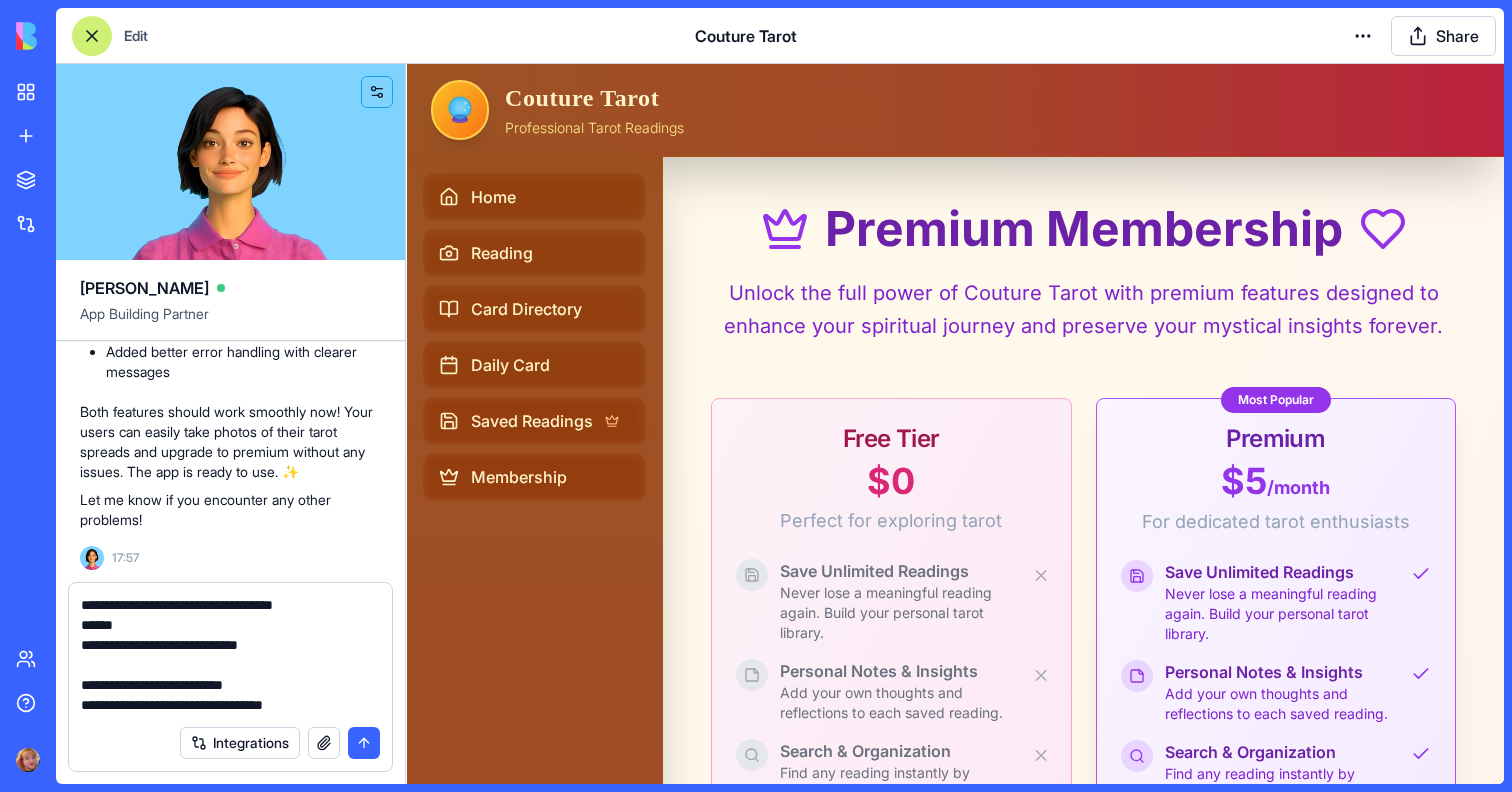 scroll, scrollTop: 700, scrollLeft: 0, axis: vertical 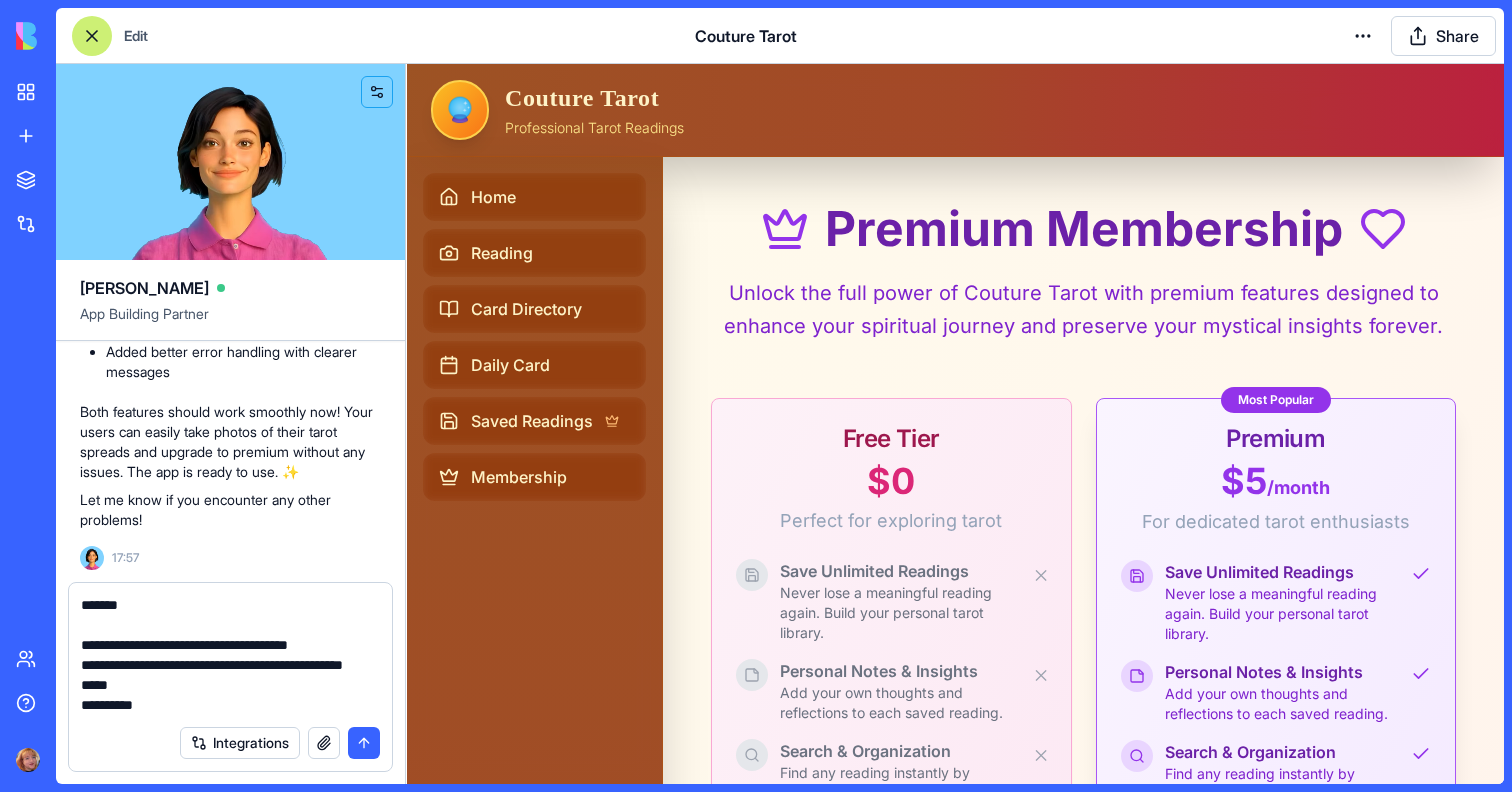 click on "**********" at bounding box center (230, 655) 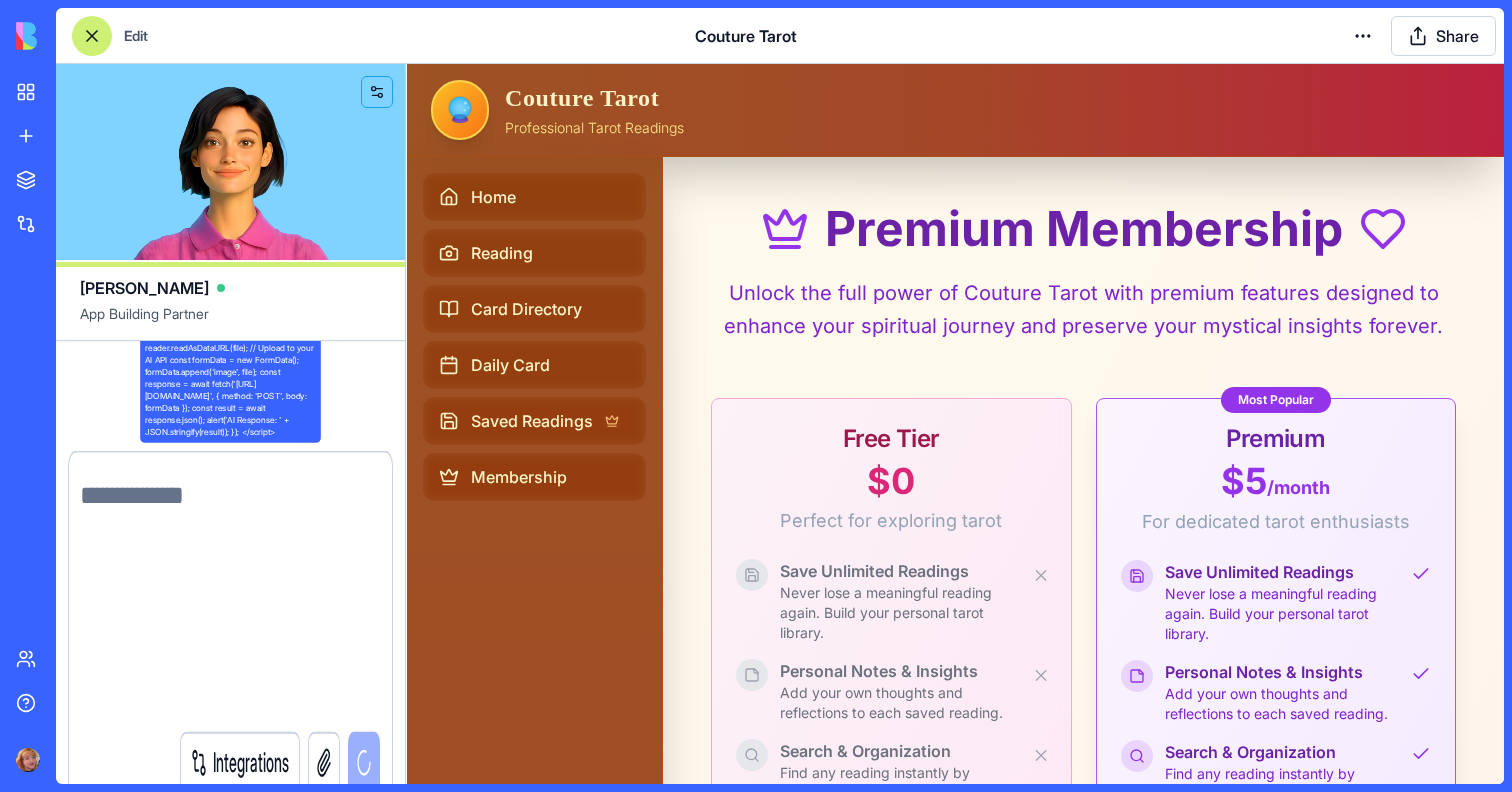 scroll, scrollTop: 0, scrollLeft: 0, axis: both 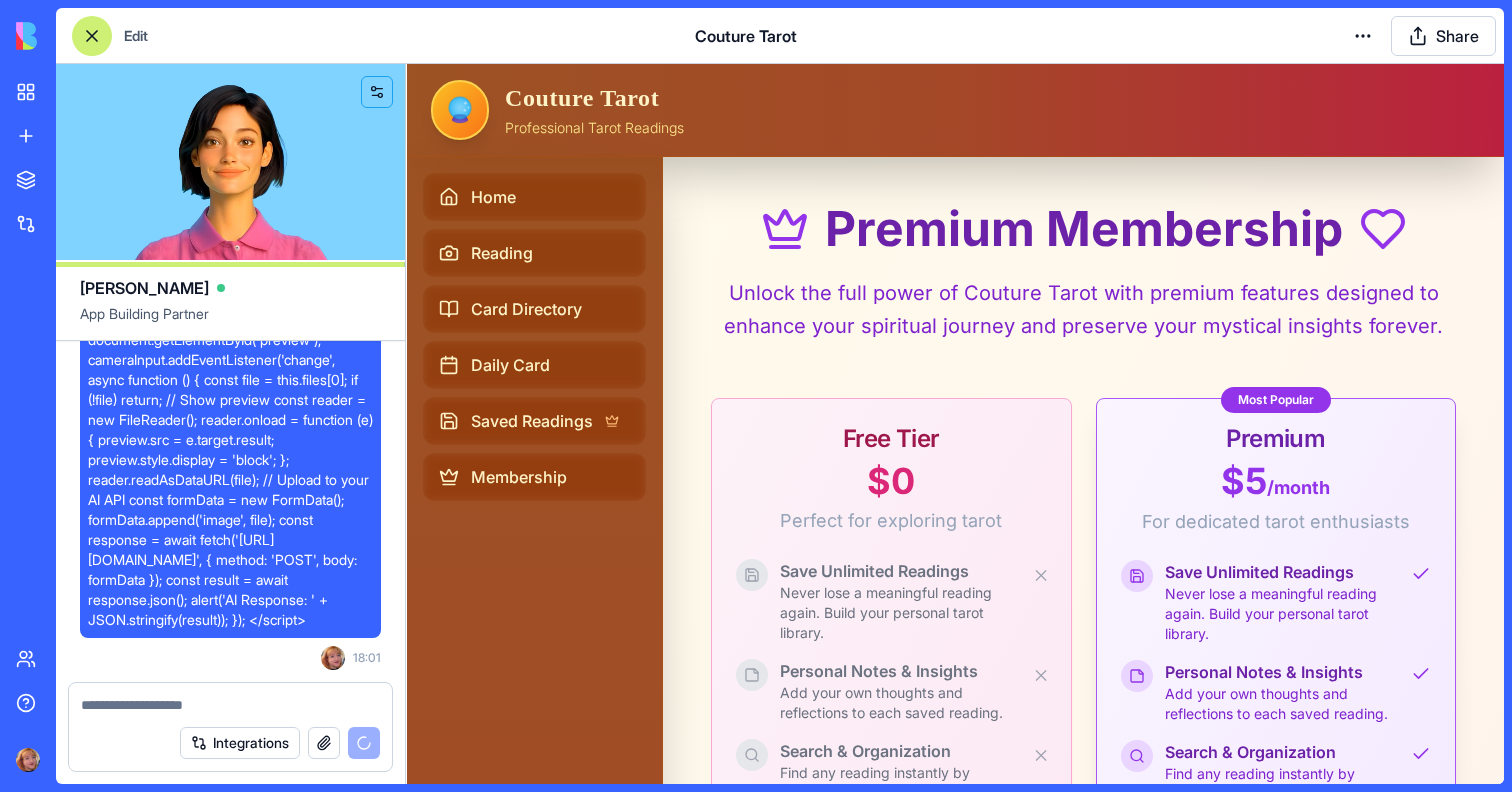 paste on "**********" 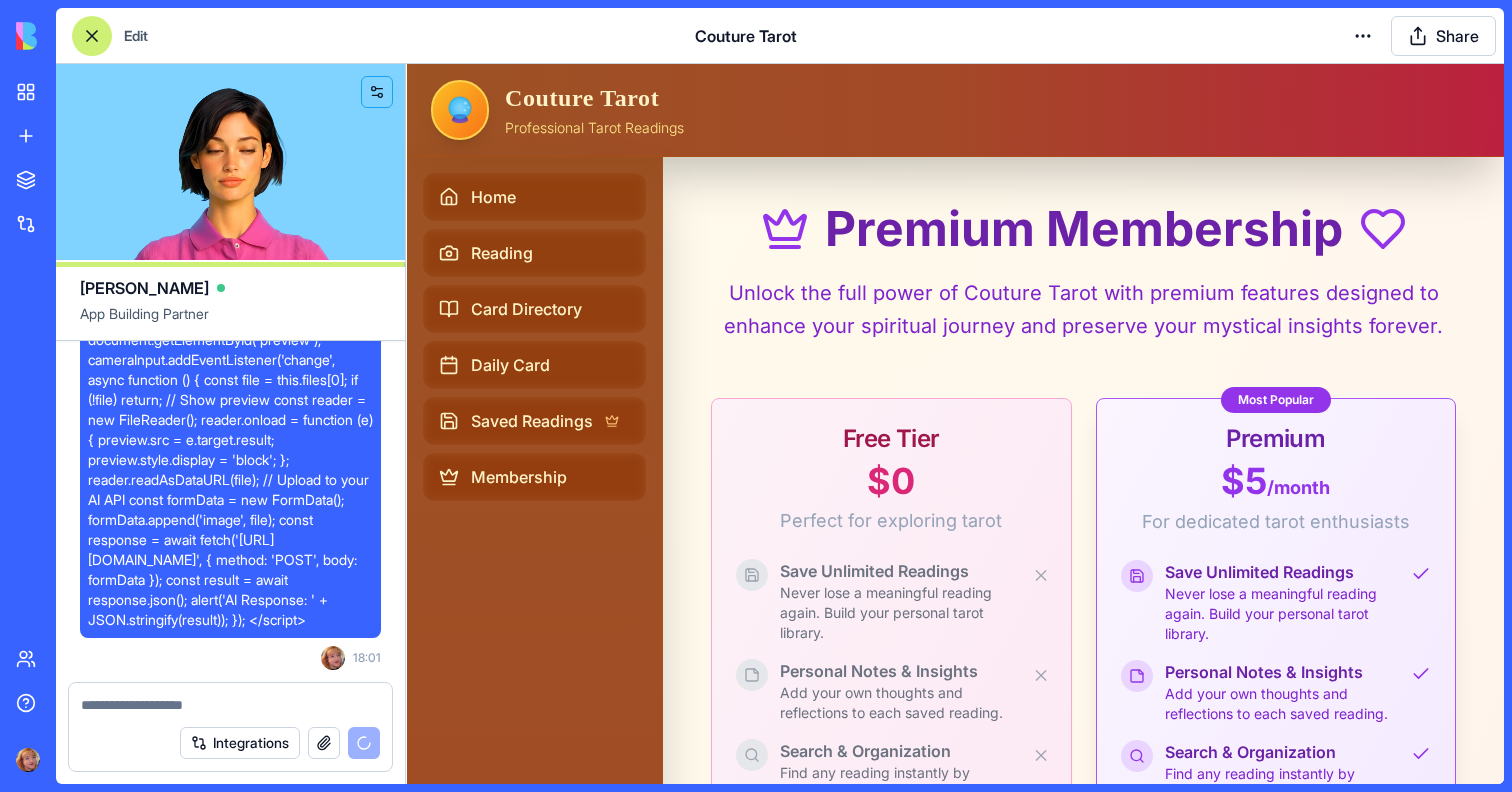 type on "**********" 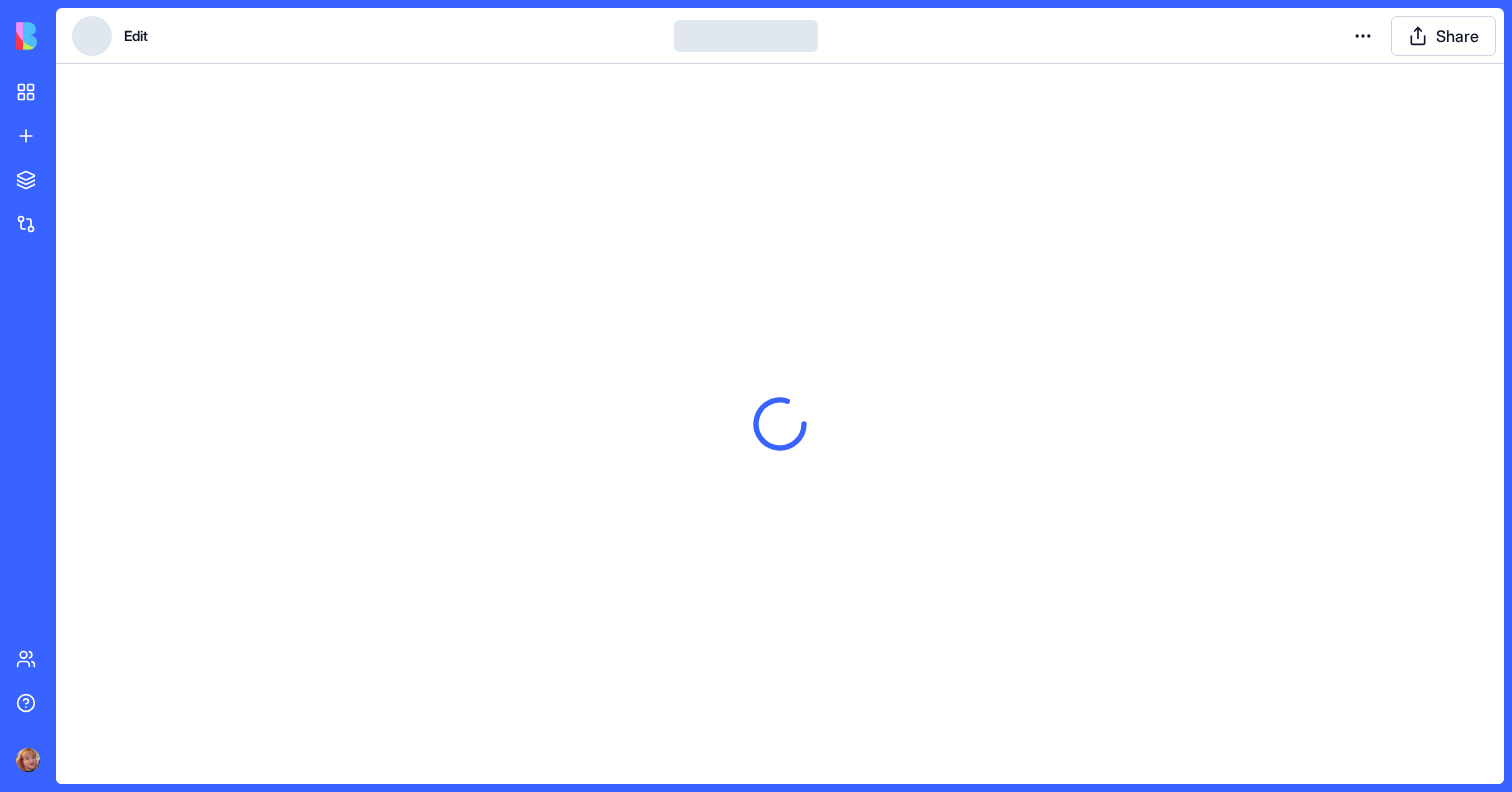 scroll, scrollTop: 0, scrollLeft: 0, axis: both 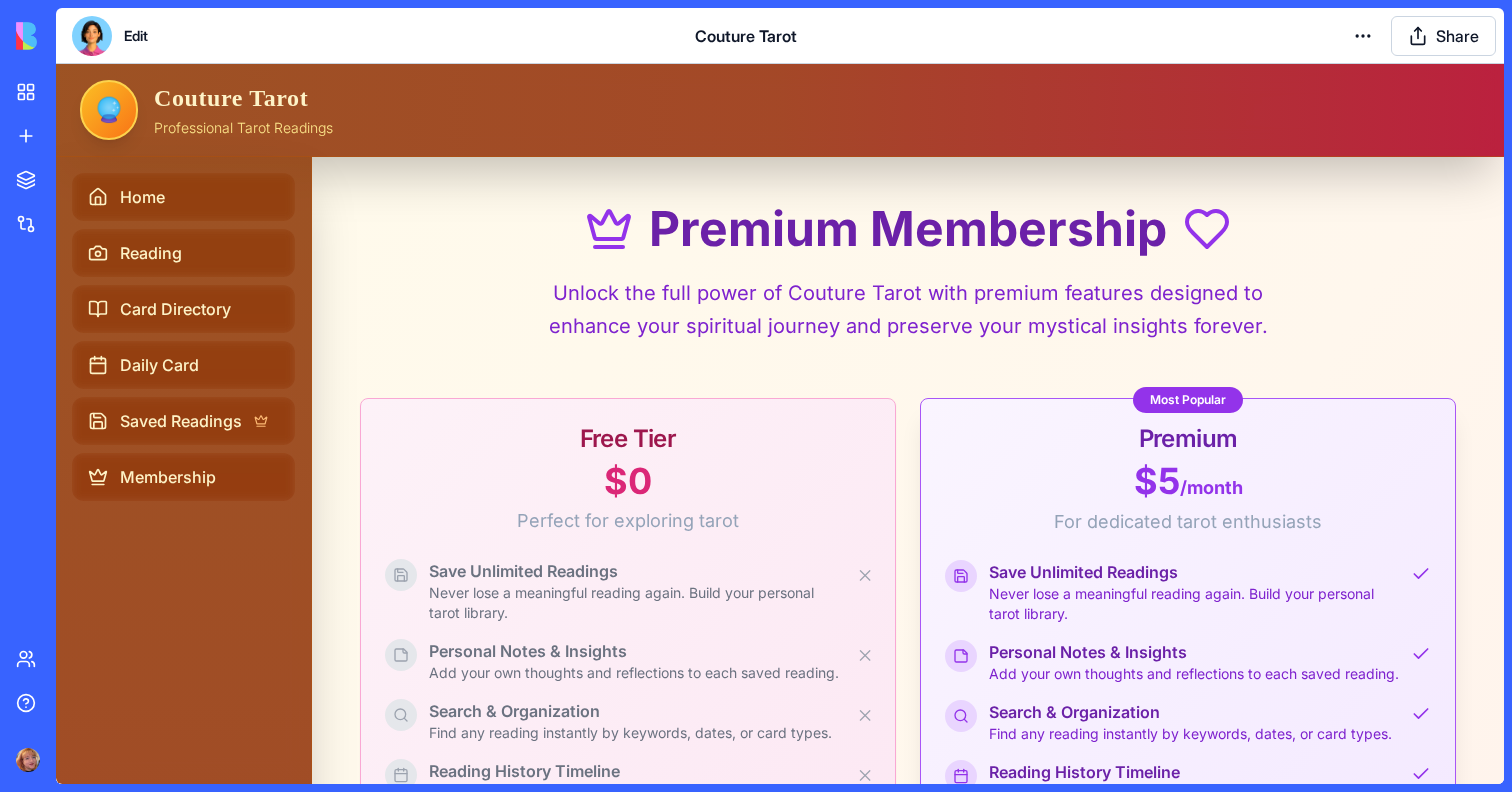 click on "Edit" at bounding box center [136, 36] 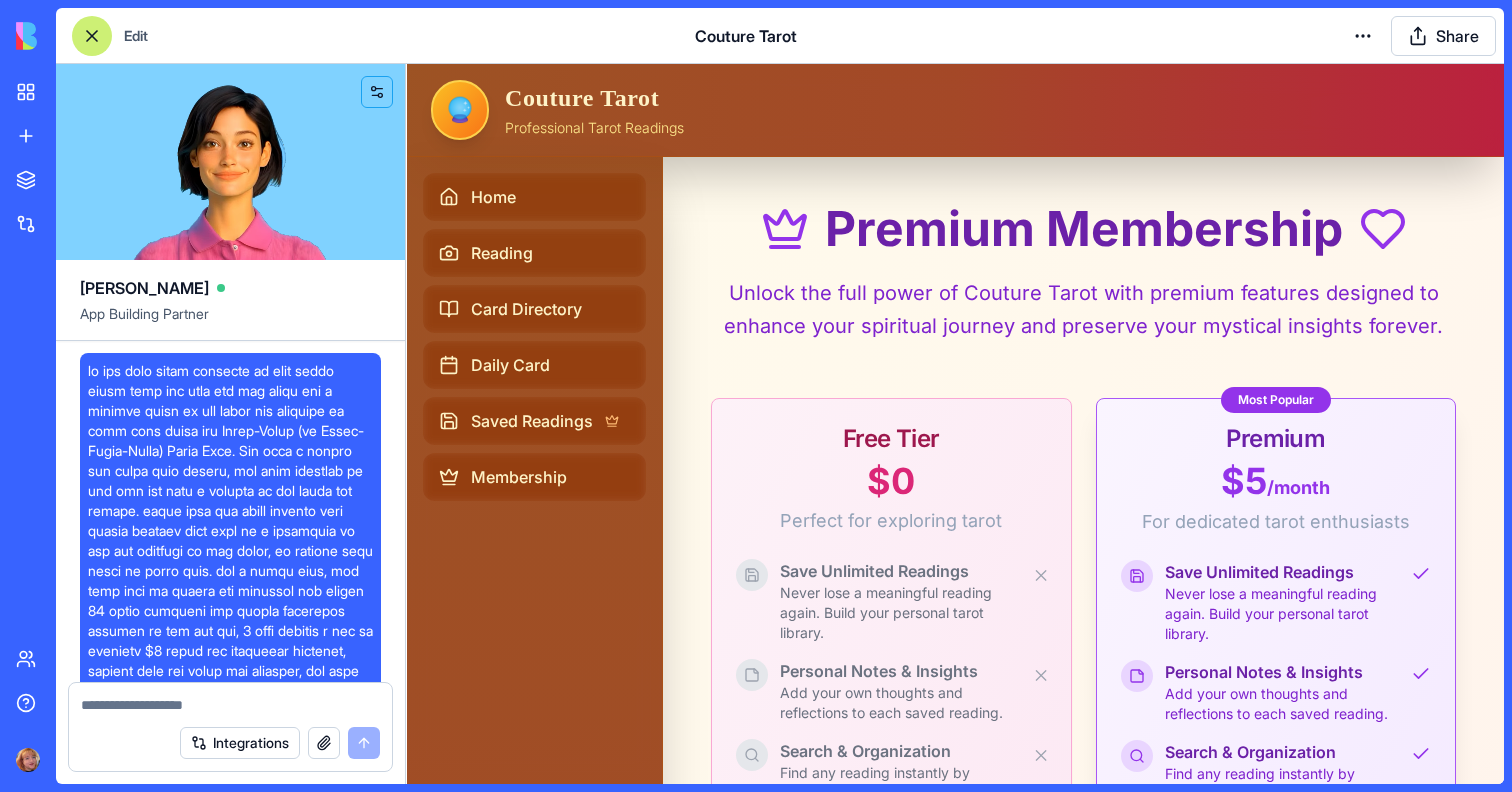 scroll, scrollTop: 73836, scrollLeft: 0, axis: vertical 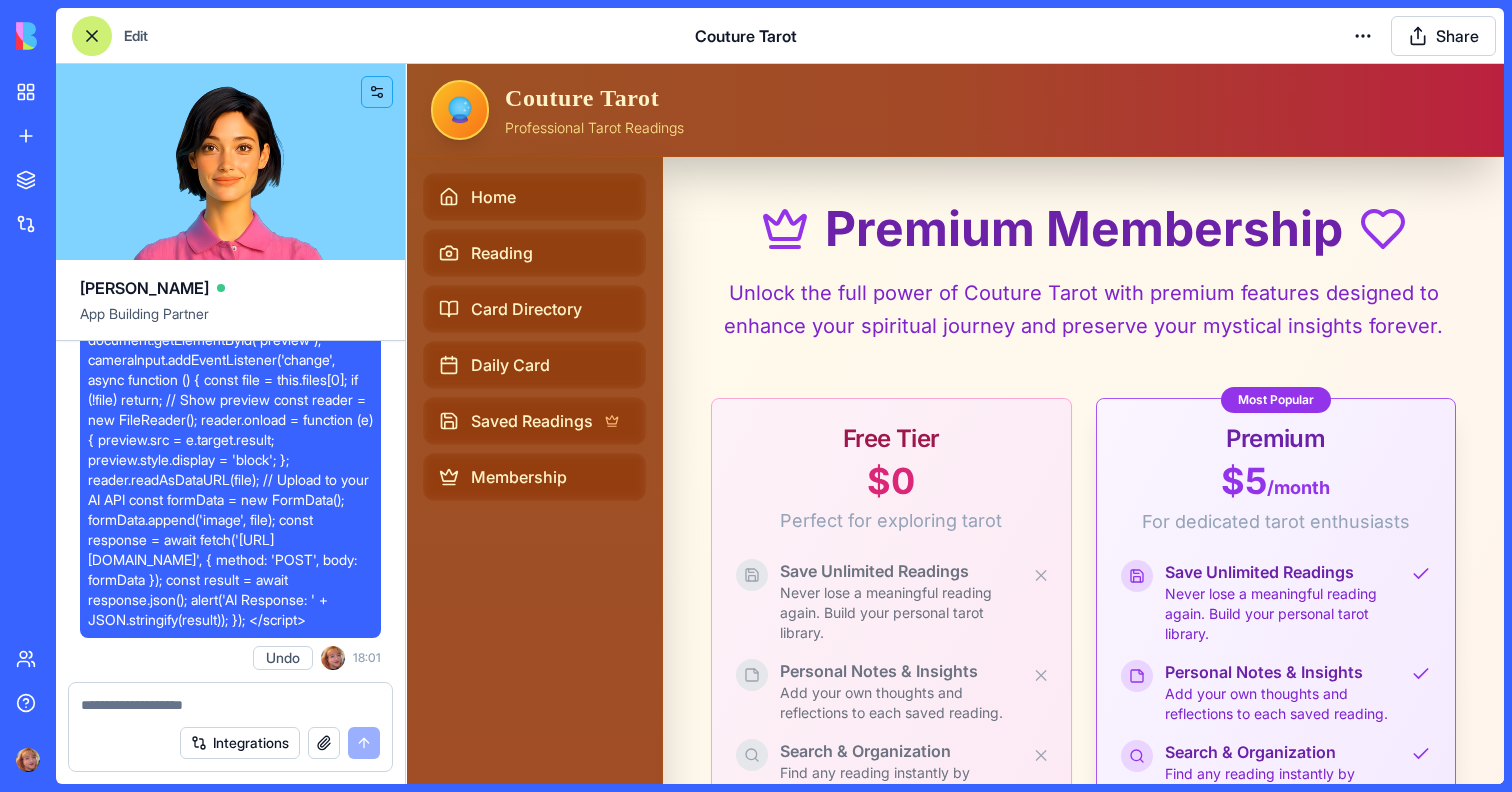 click at bounding box center (230, 705) 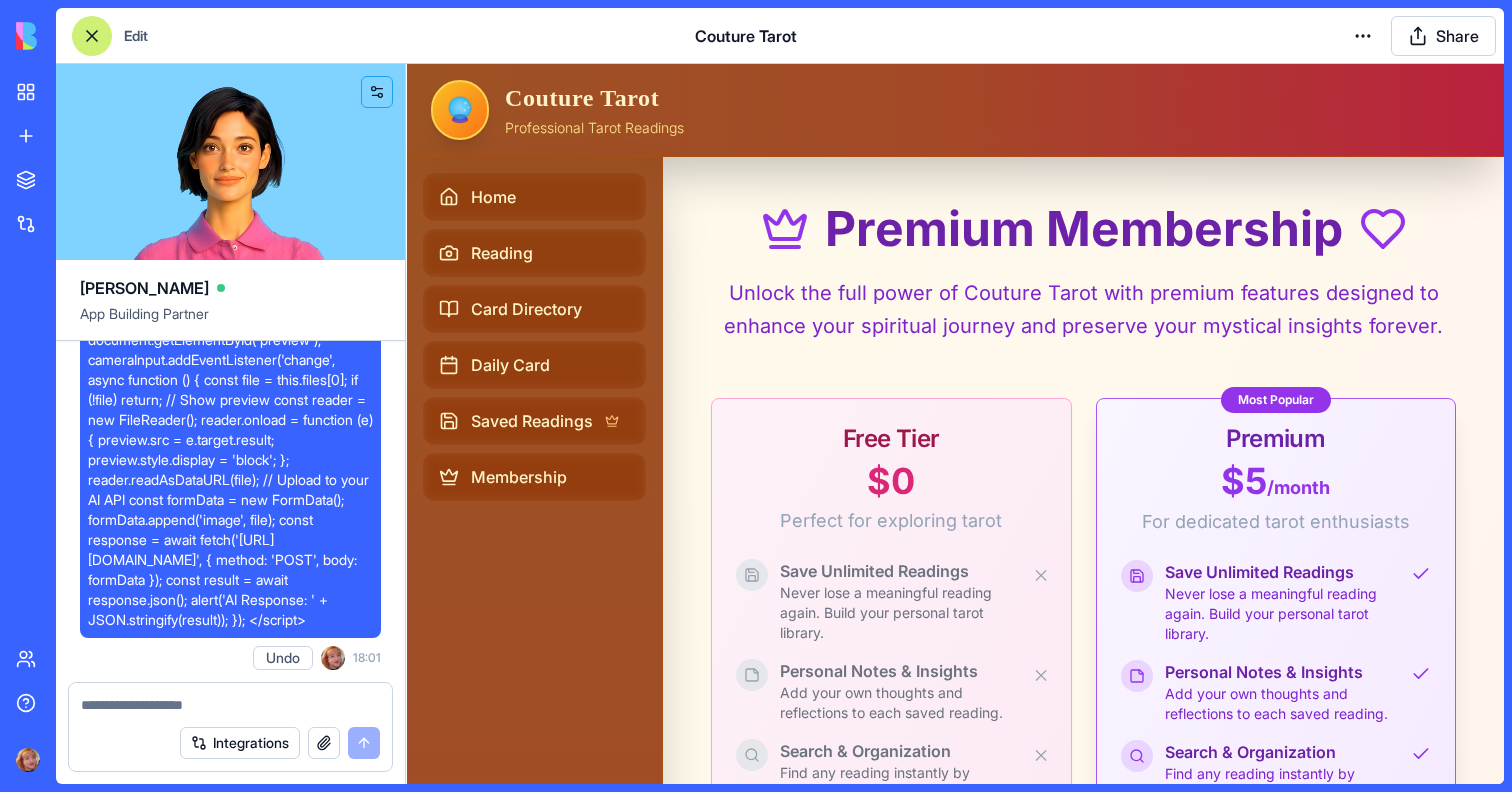 paste on "**********" 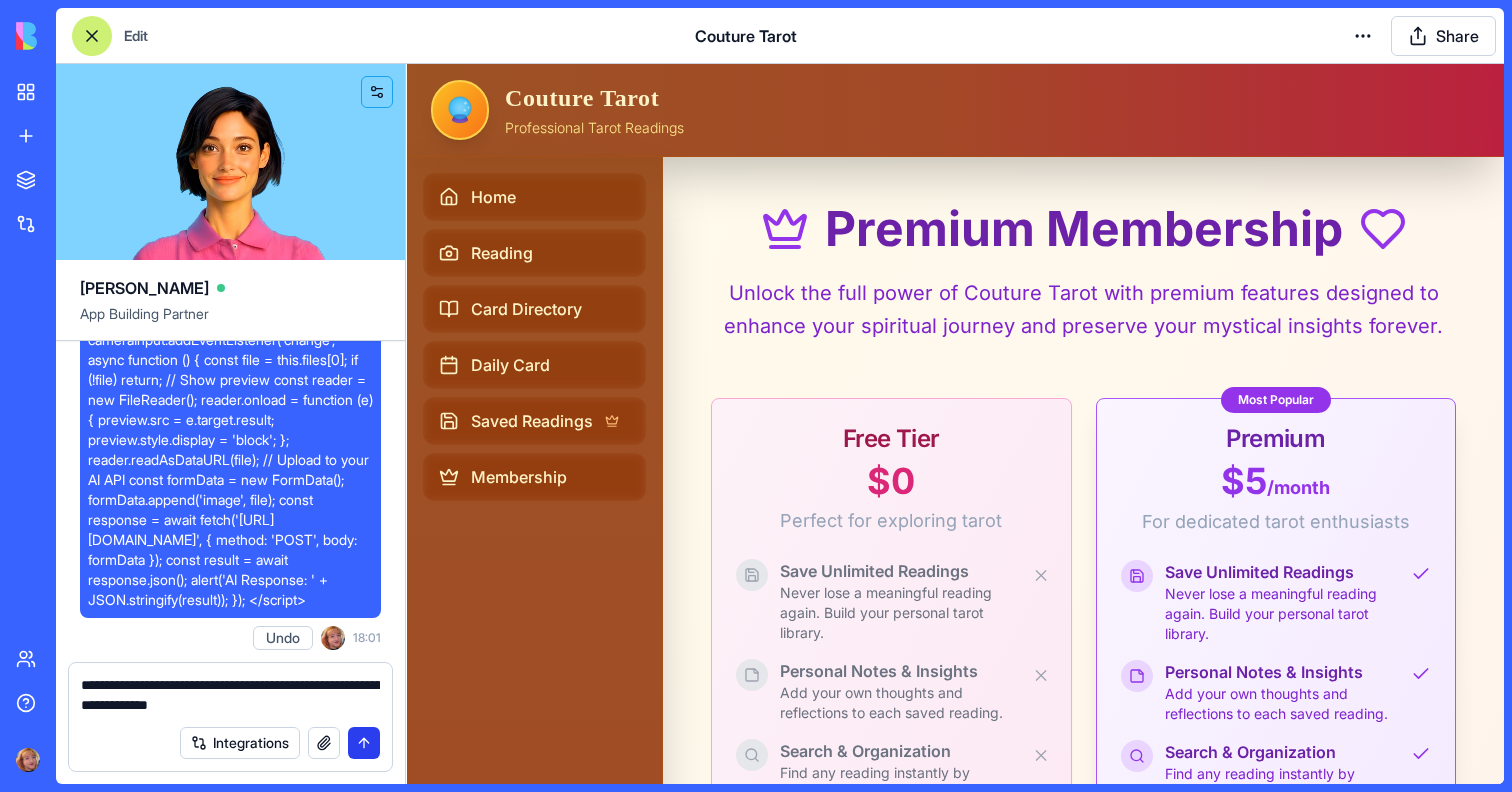 type on "**********" 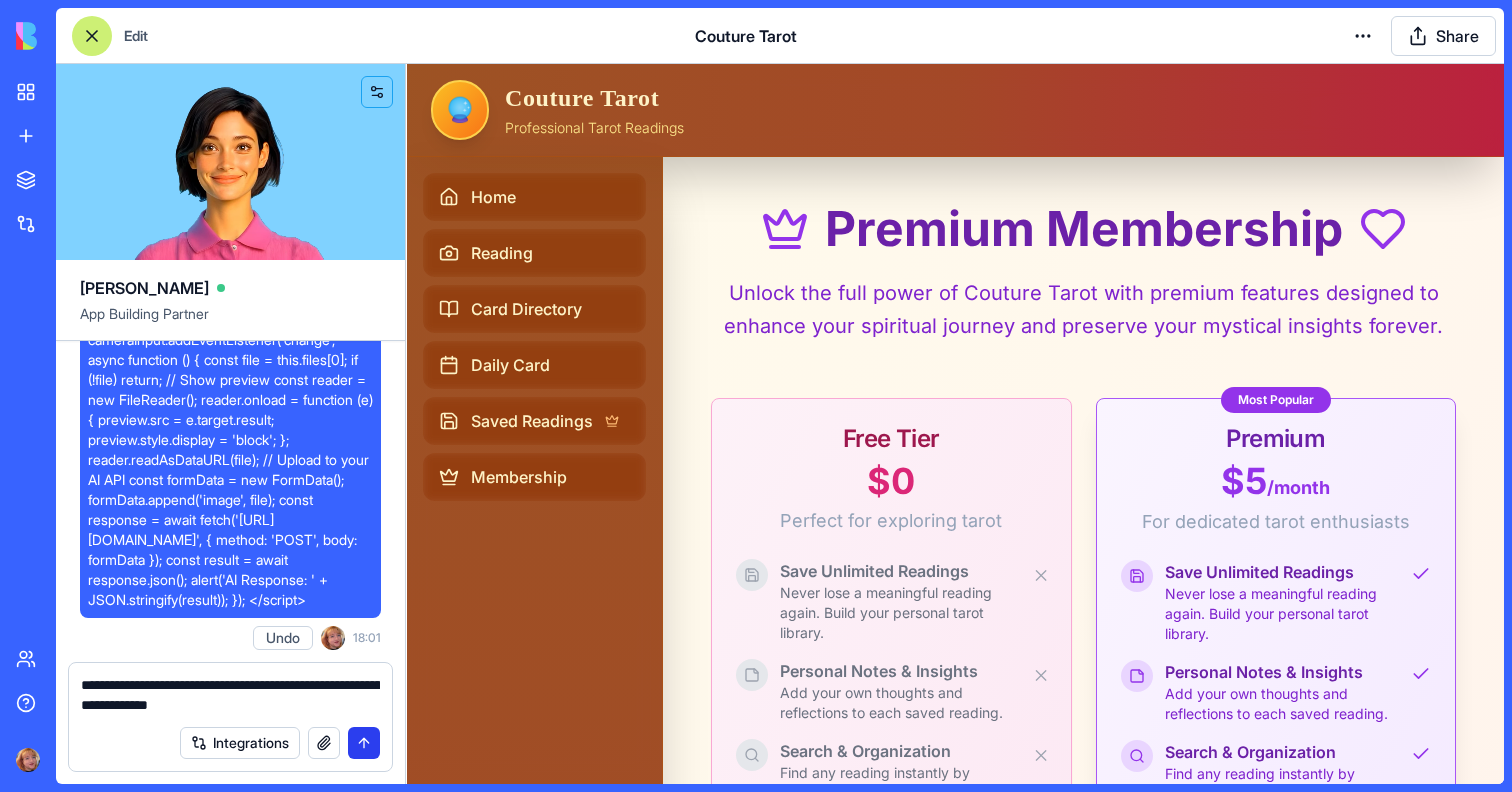 click at bounding box center [364, 743] 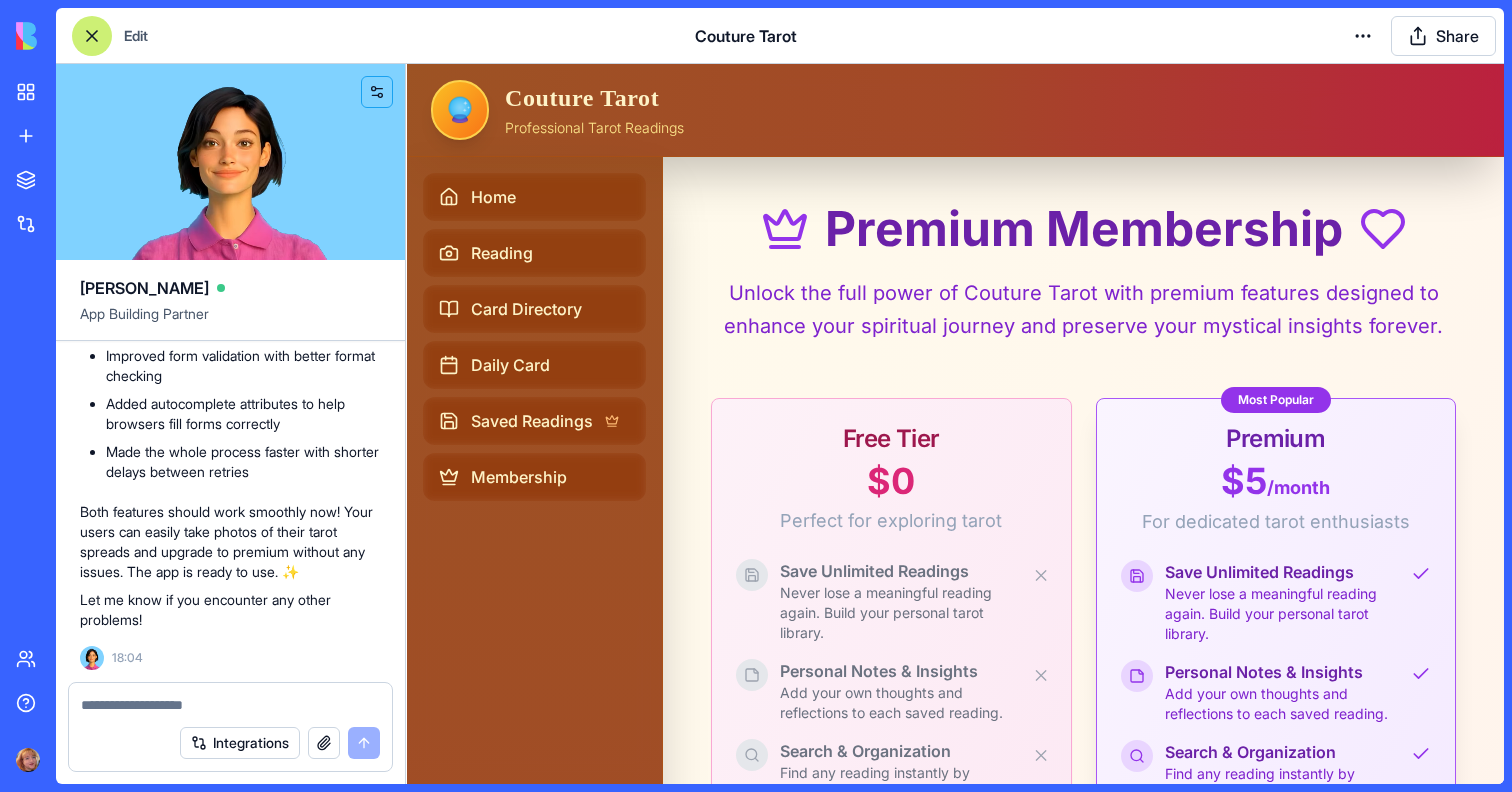 scroll, scrollTop: 76152, scrollLeft: 0, axis: vertical 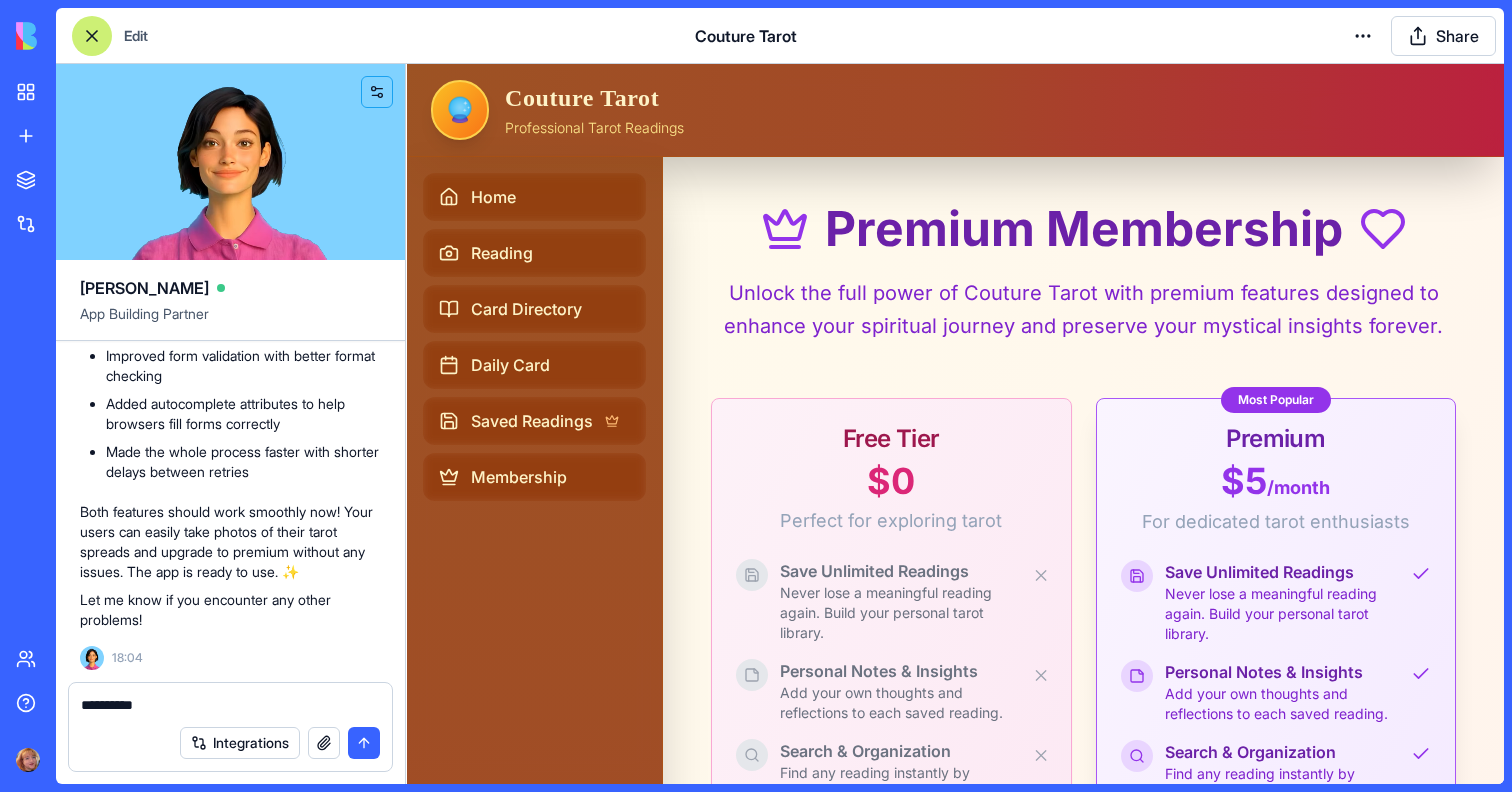 paste on "**********" 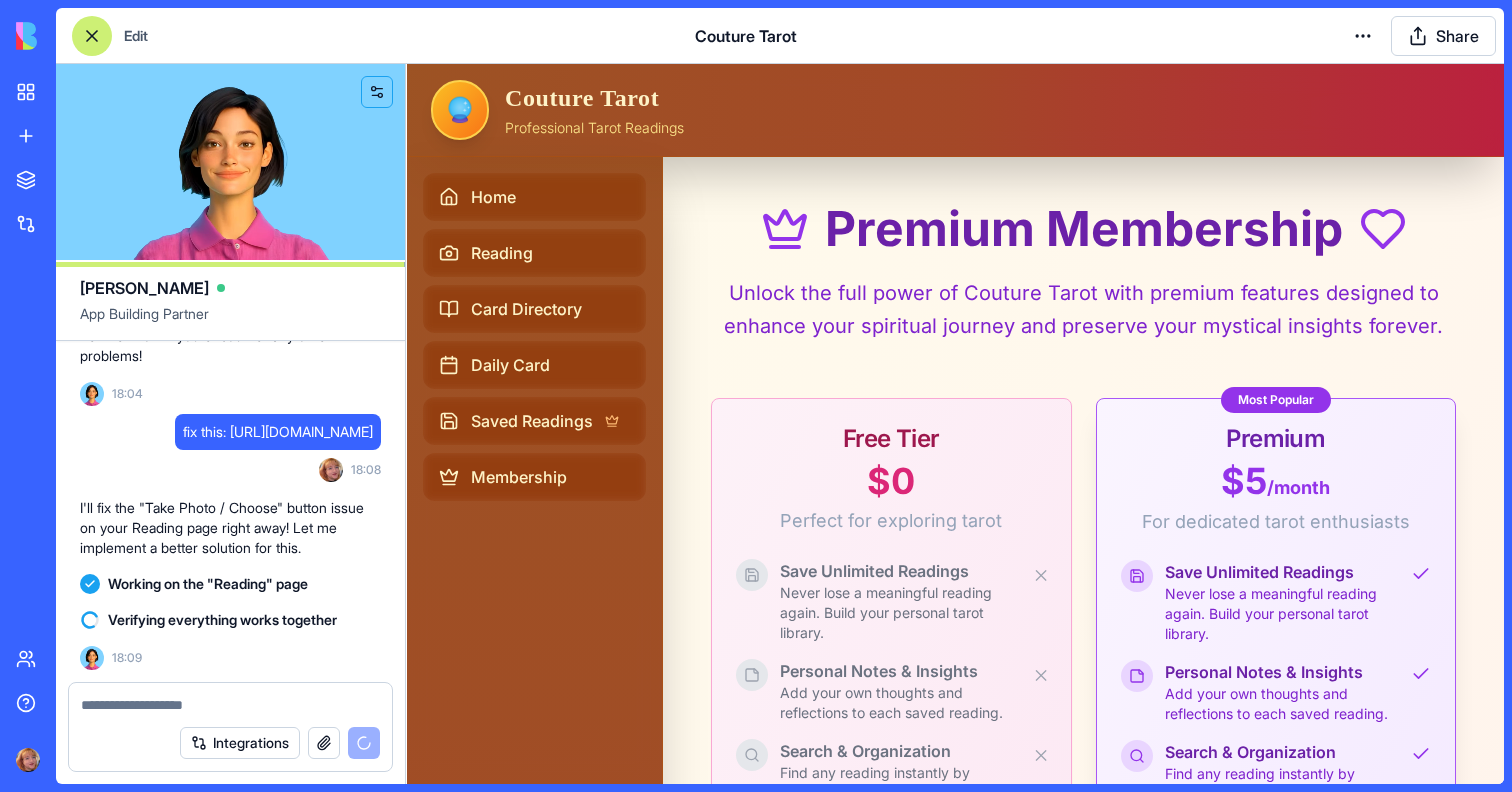 scroll, scrollTop: 77117, scrollLeft: 0, axis: vertical 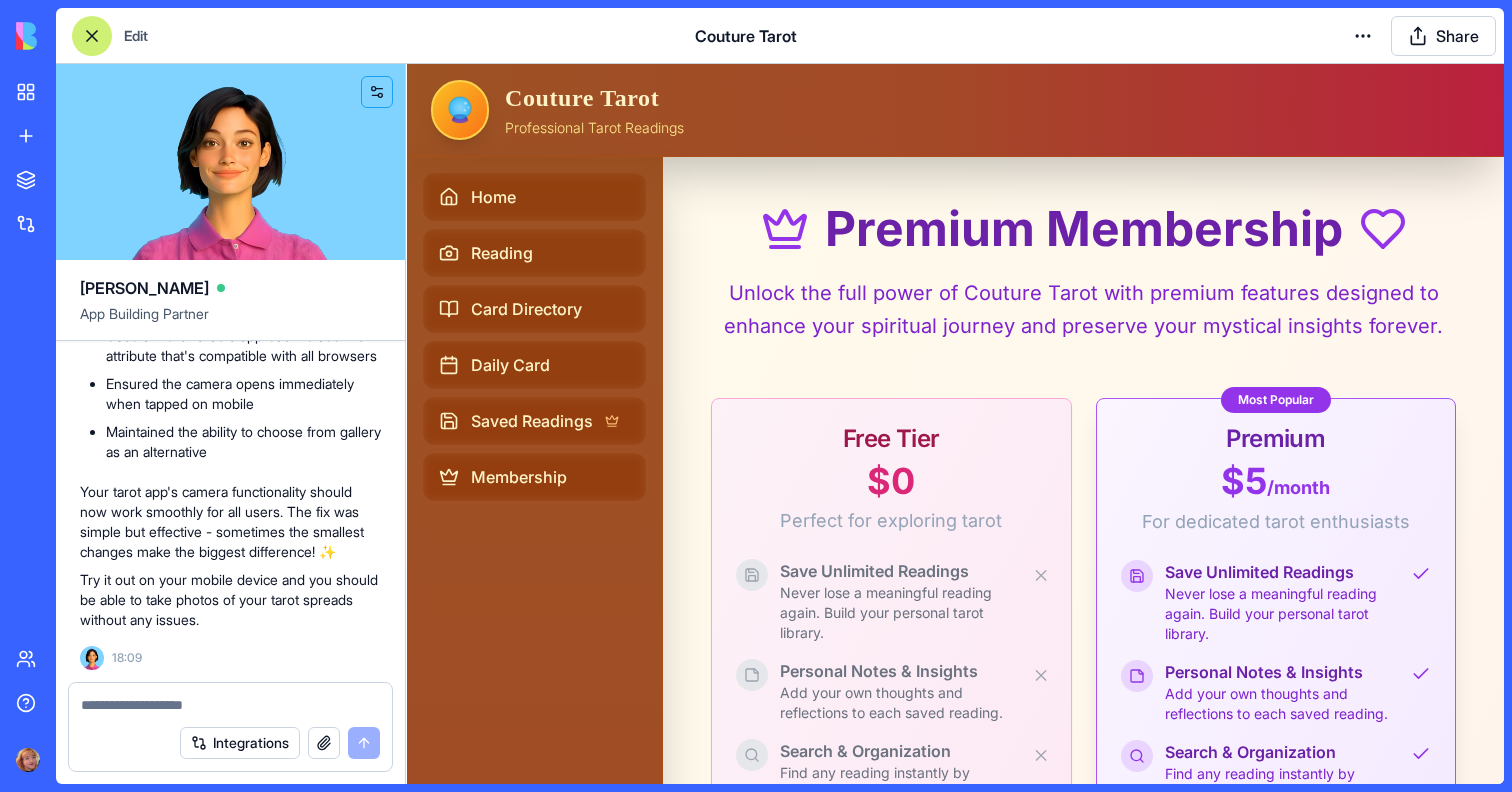 click at bounding box center [230, 705] 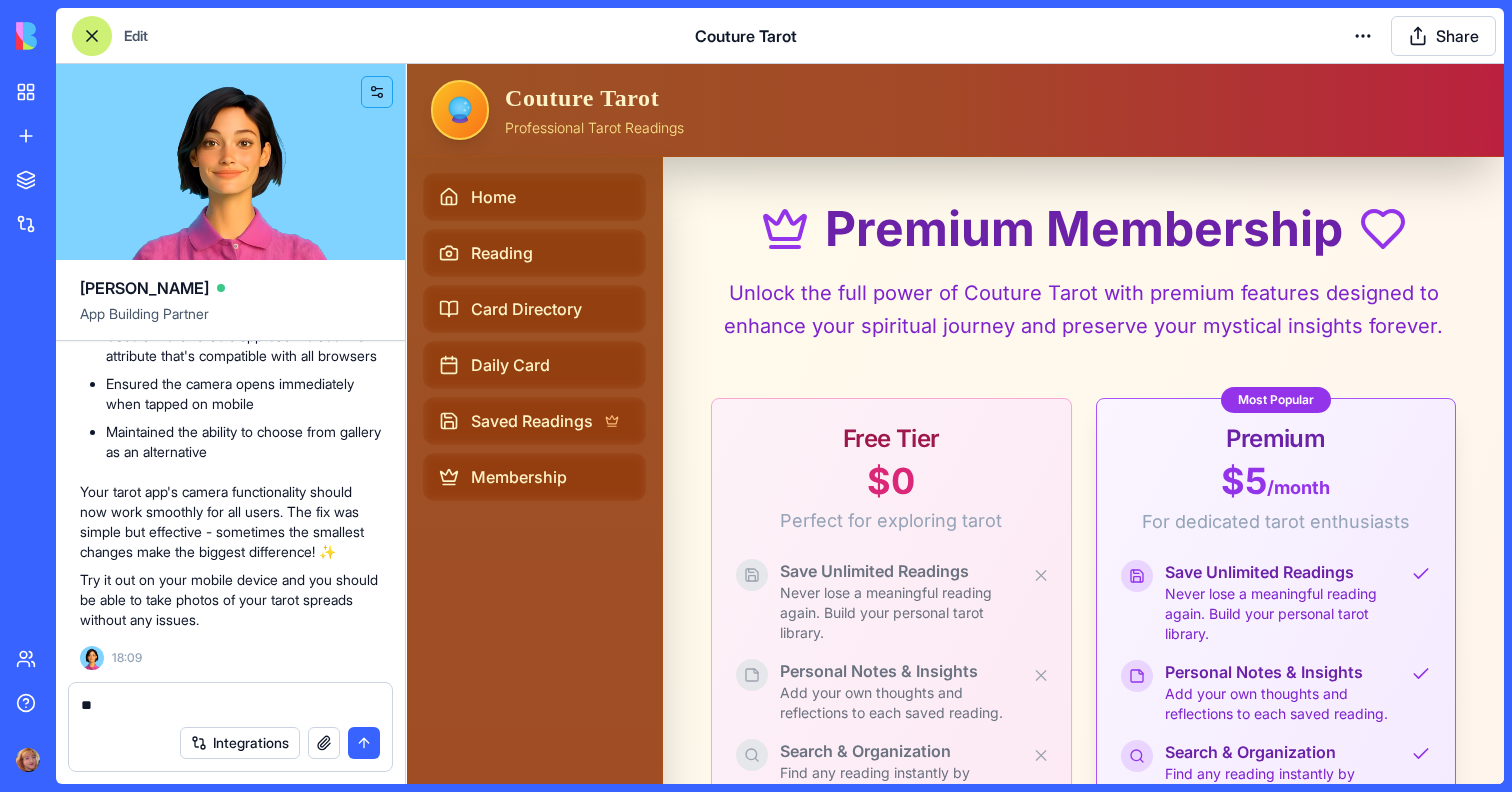 type on "*" 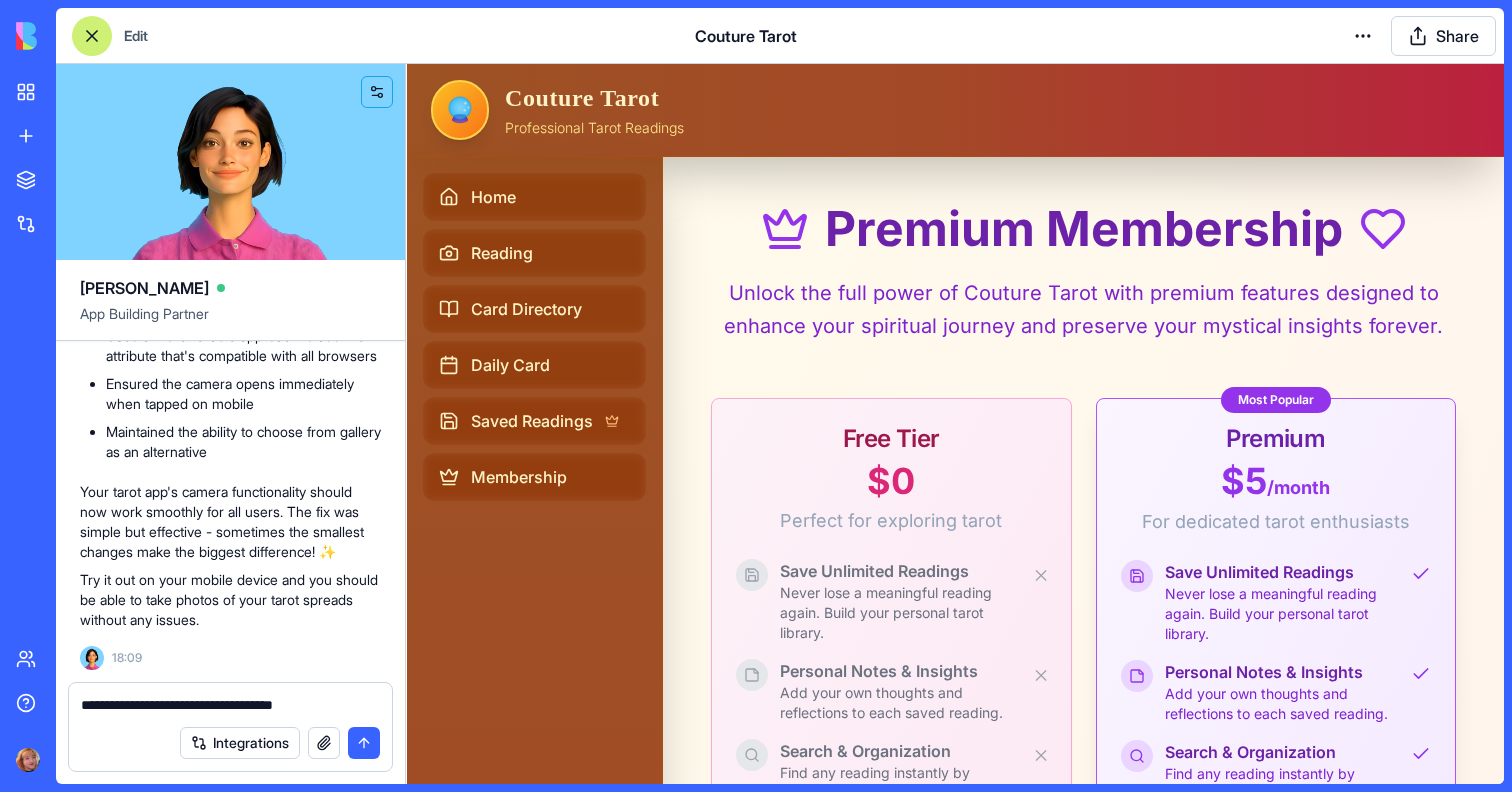 paste on "**********" 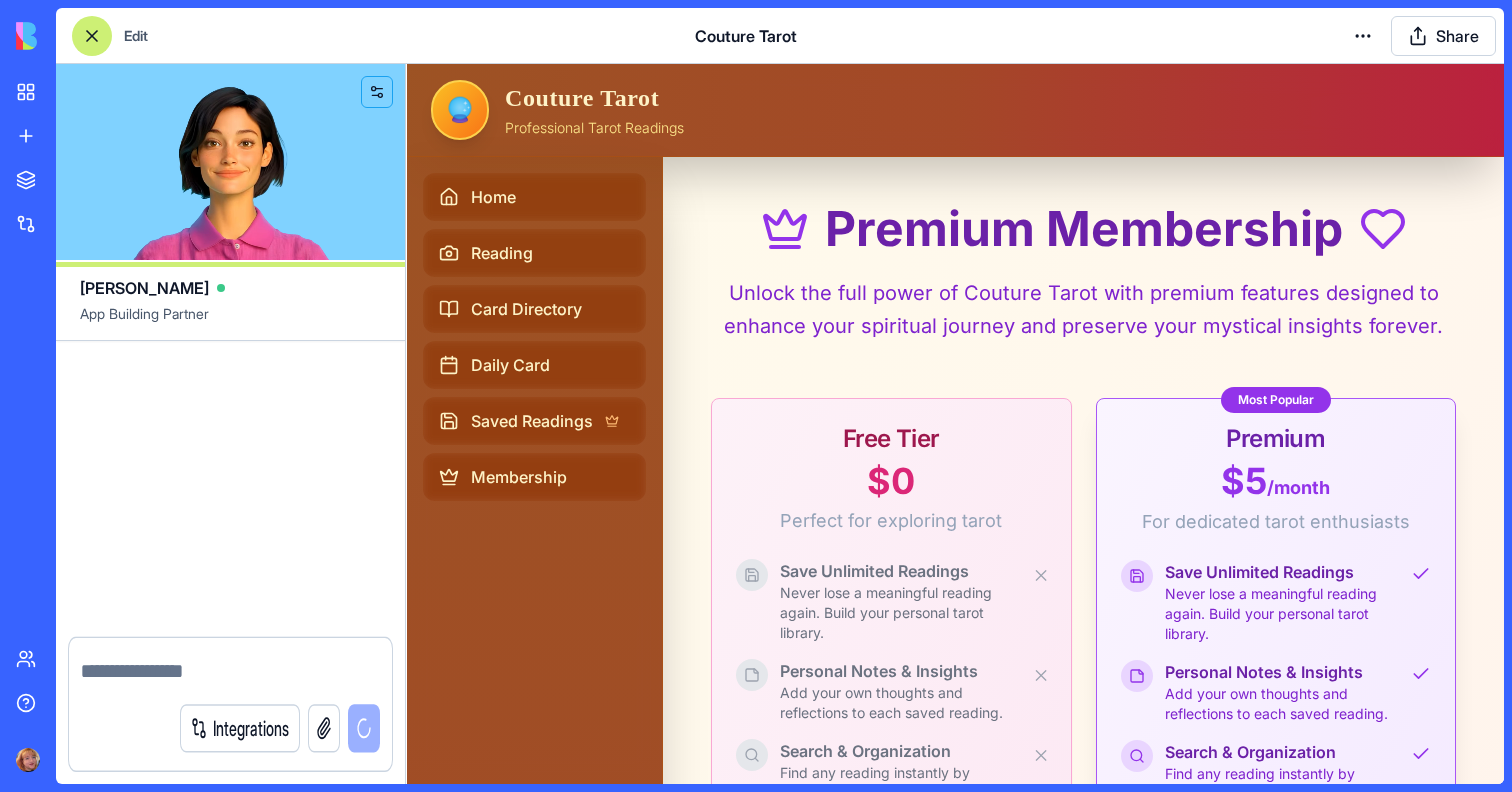 scroll, scrollTop: 0, scrollLeft: 0, axis: both 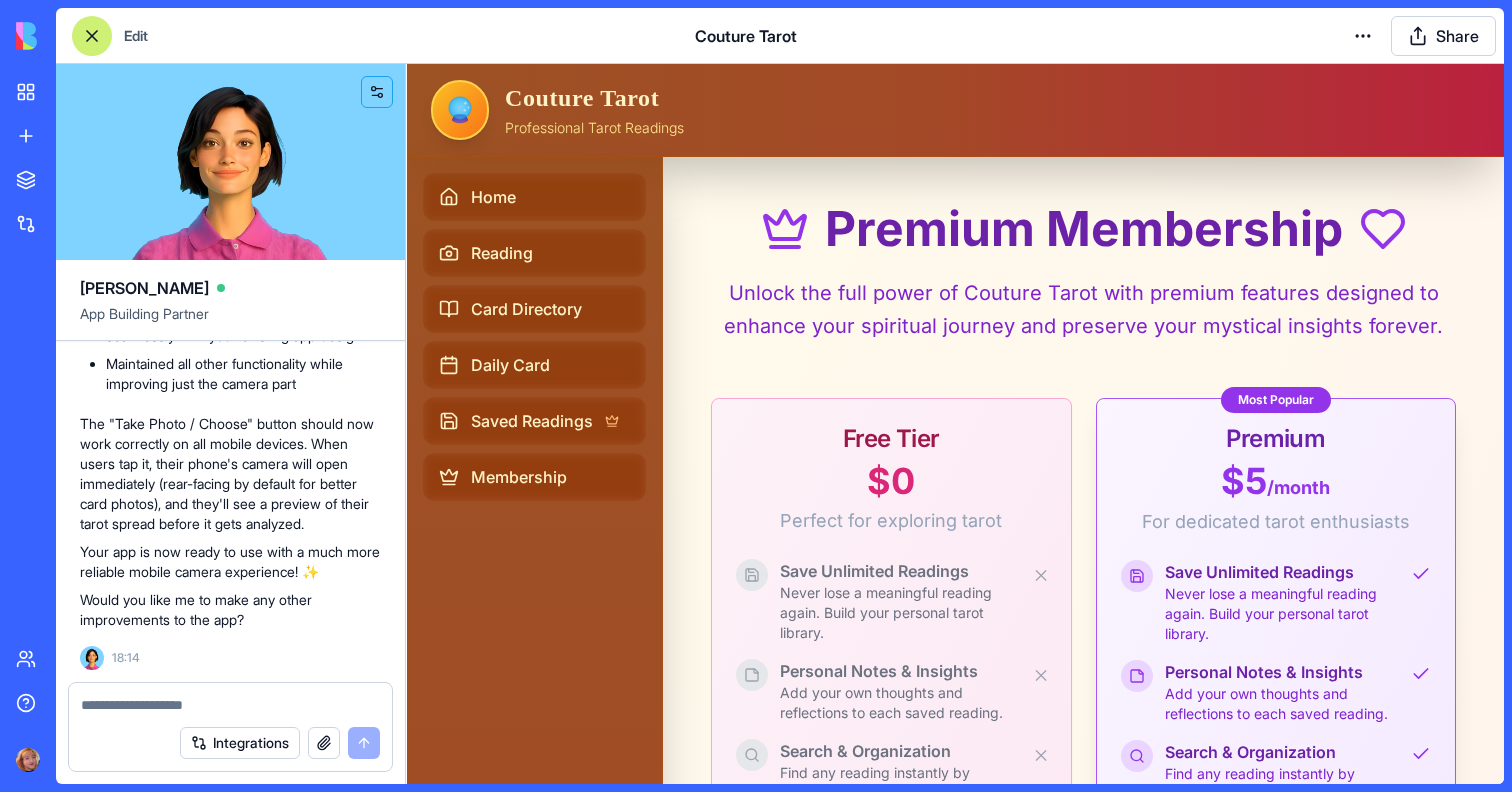 click at bounding box center (230, 705) 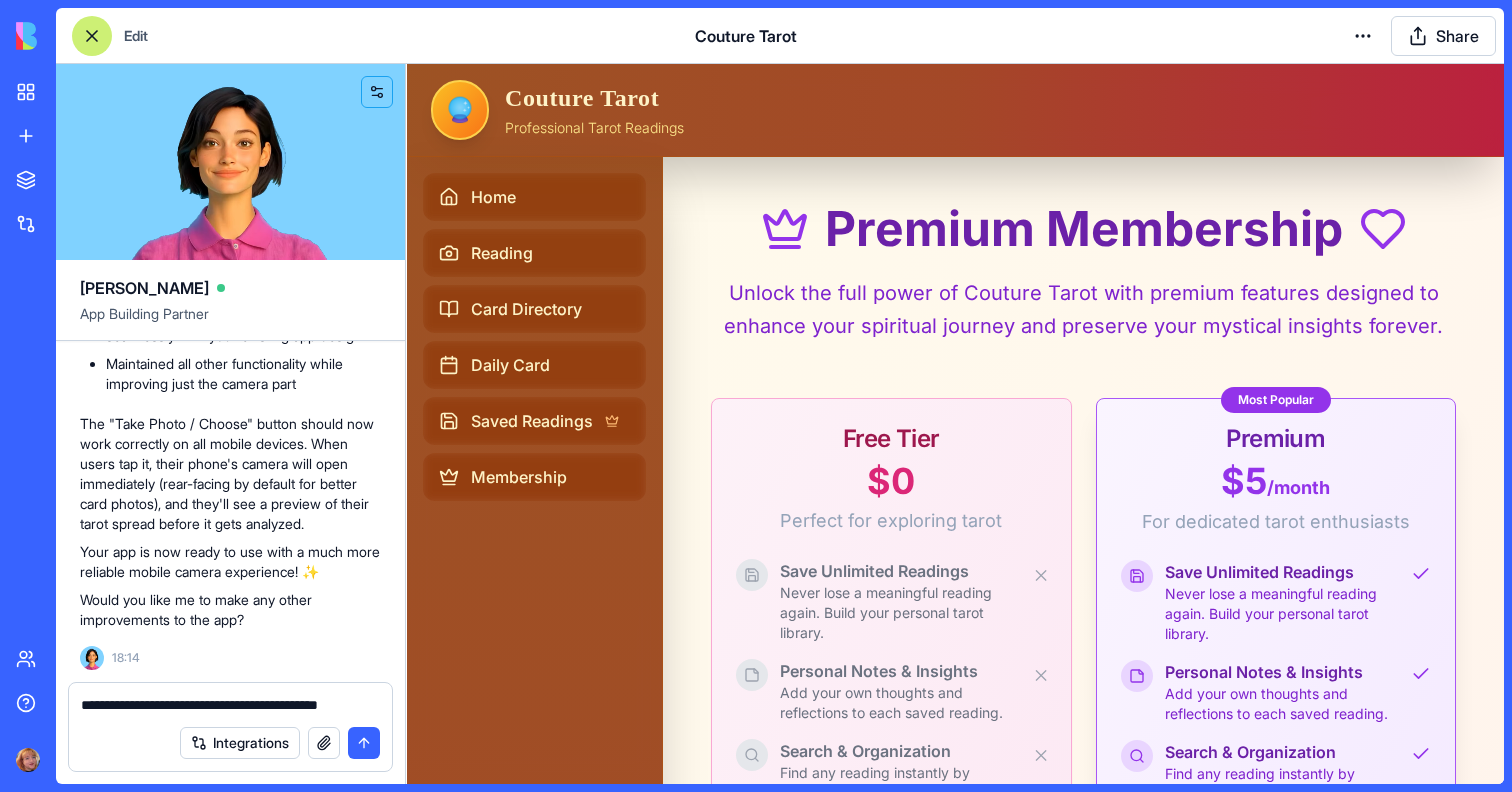 scroll, scrollTop: 58, scrollLeft: 0, axis: vertical 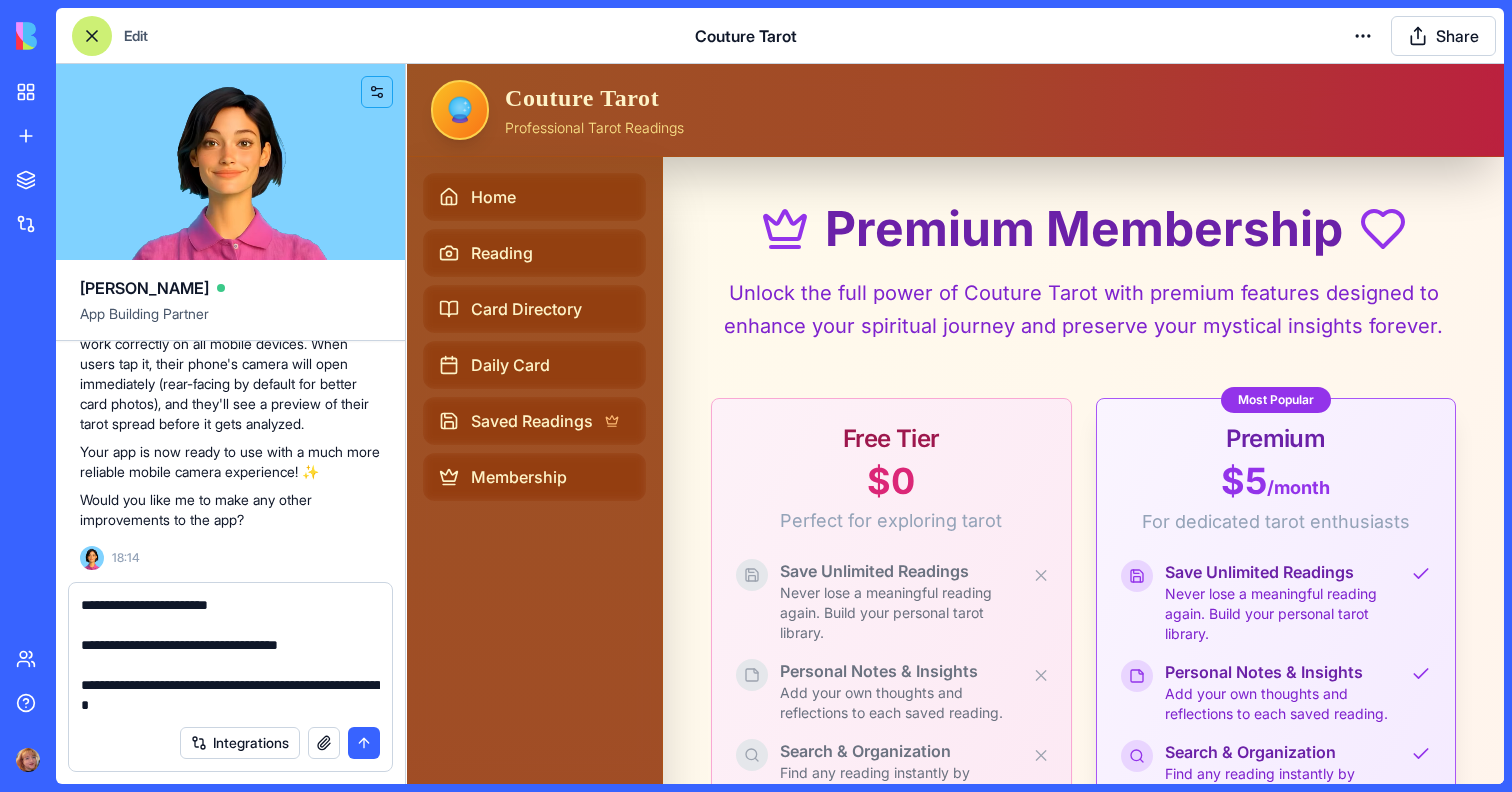 type 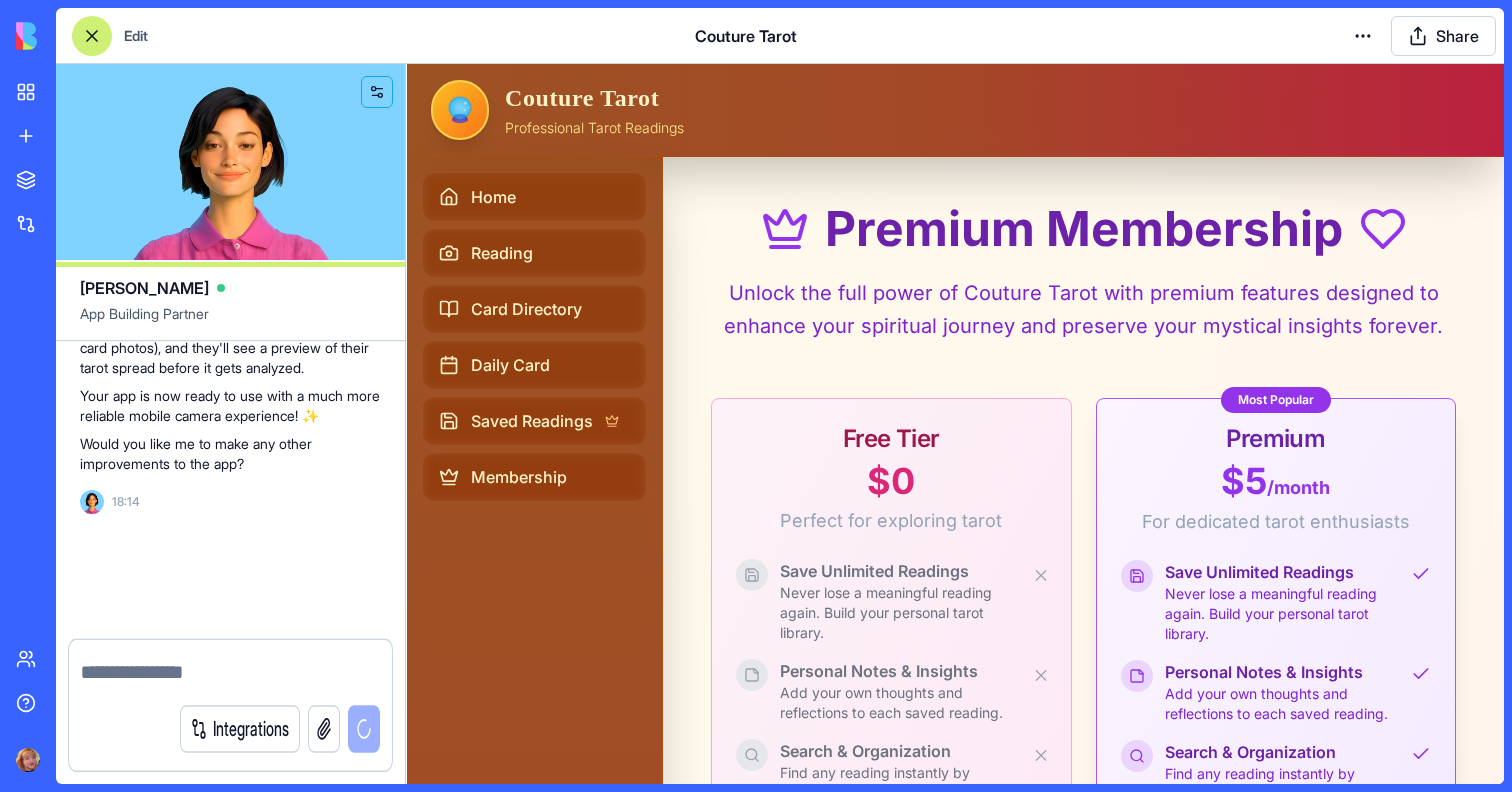 scroll, scrollTop: 0, scrollLeft: 0, axis: both 